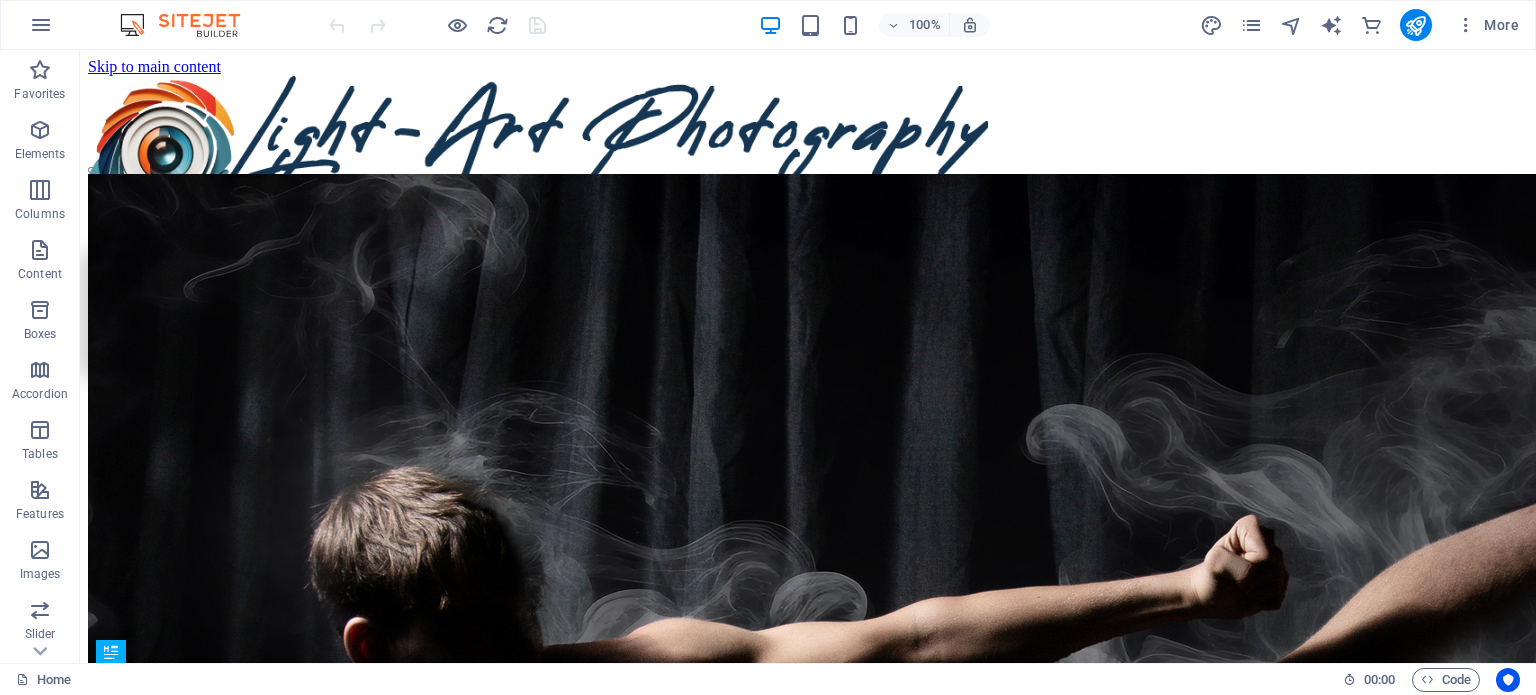 scroll, scrollTop: 0, scrollLeft: 0, axis: both 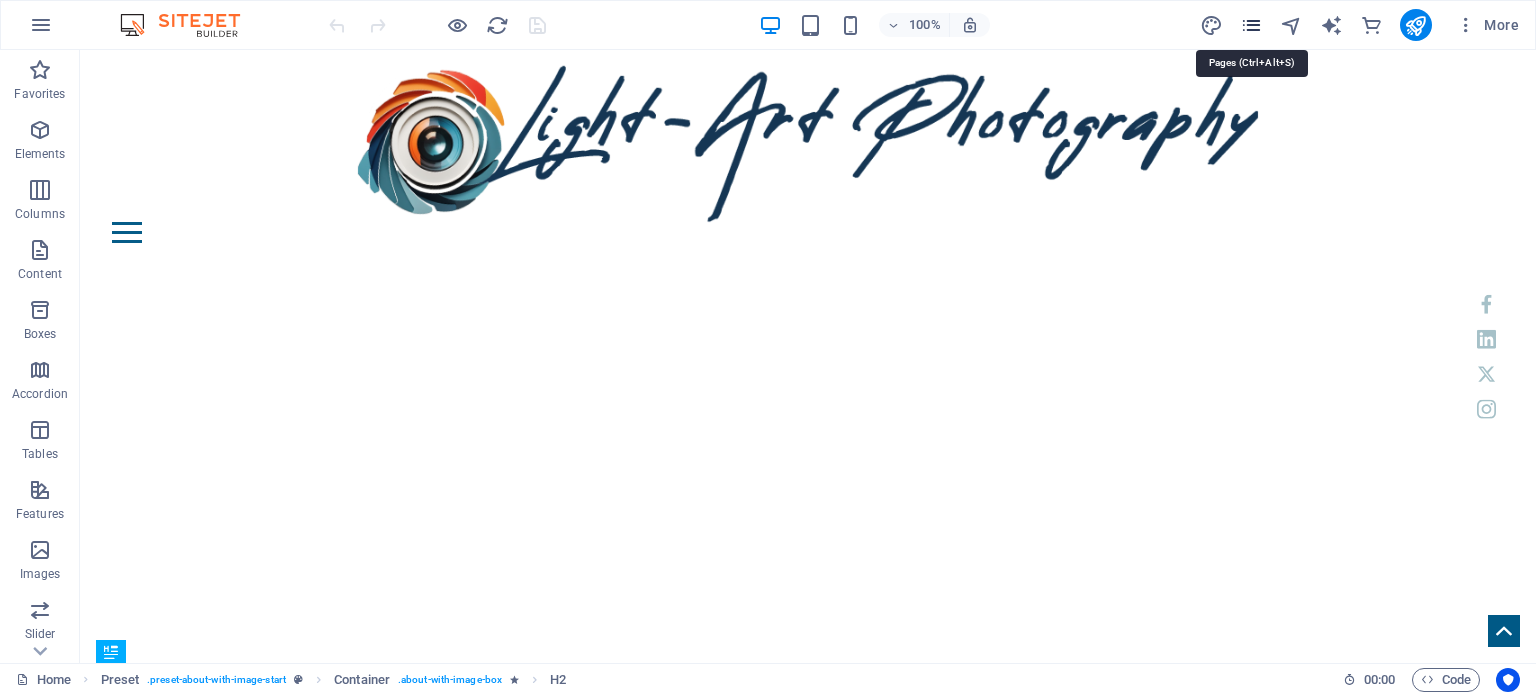 click at bounding box center [1251, 25] 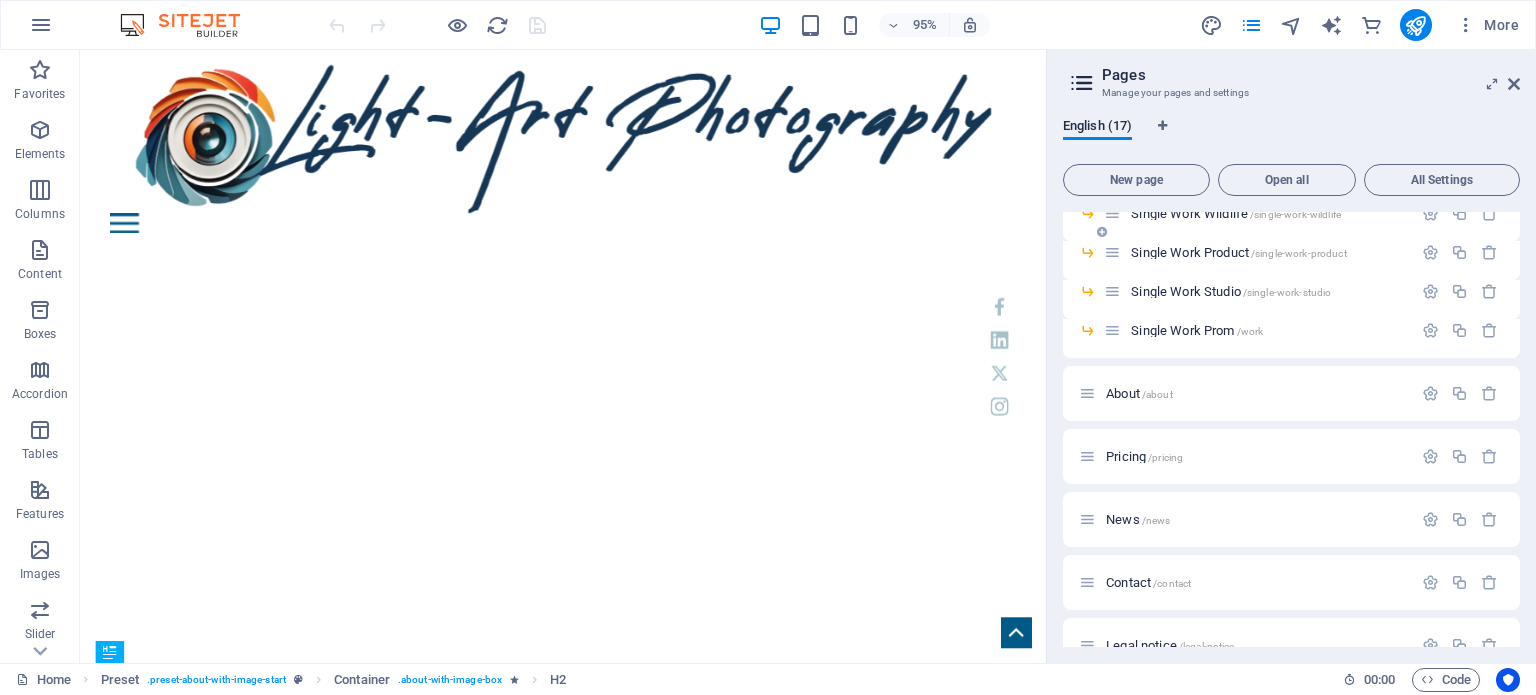 scroll, scrollTop: 400, scrollLeft: 0, axis: vertical 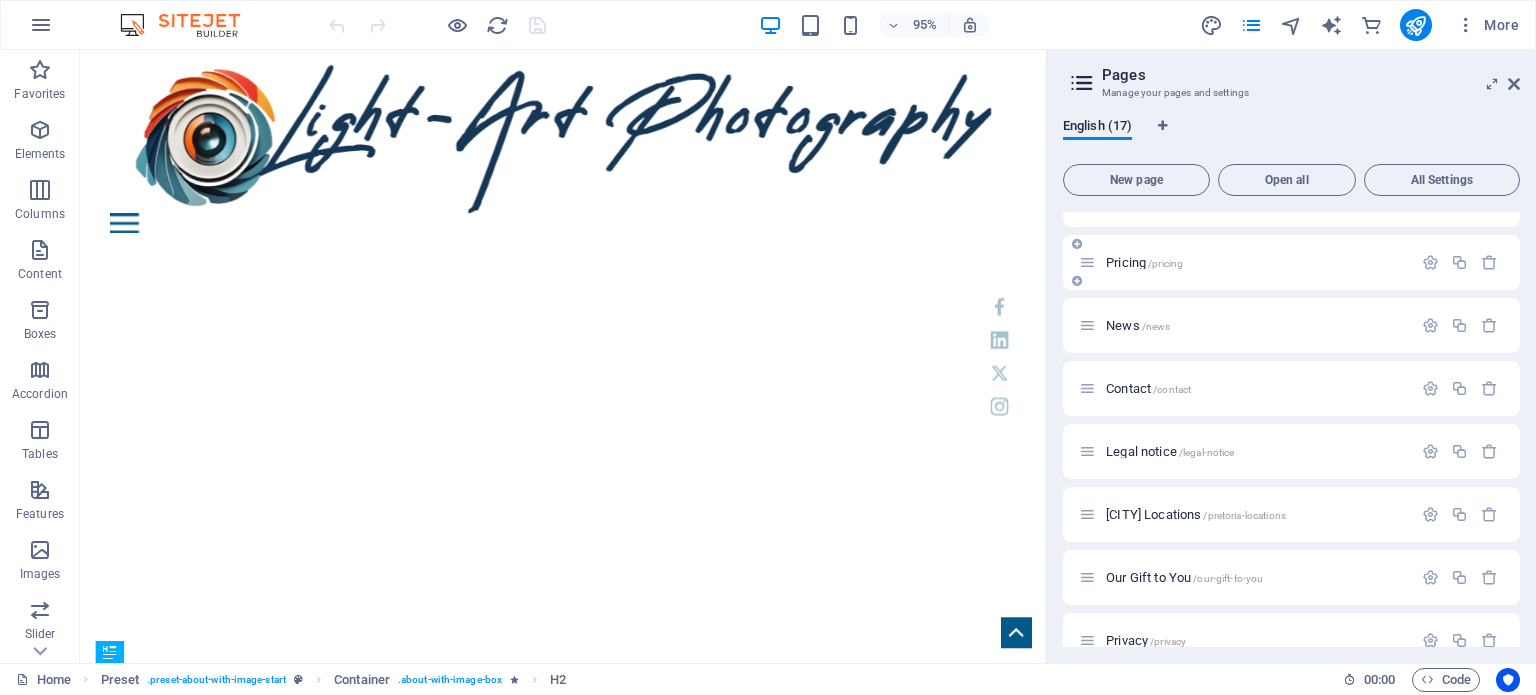 click on "Pricing /pricing" at bounding box center (1144, 262) 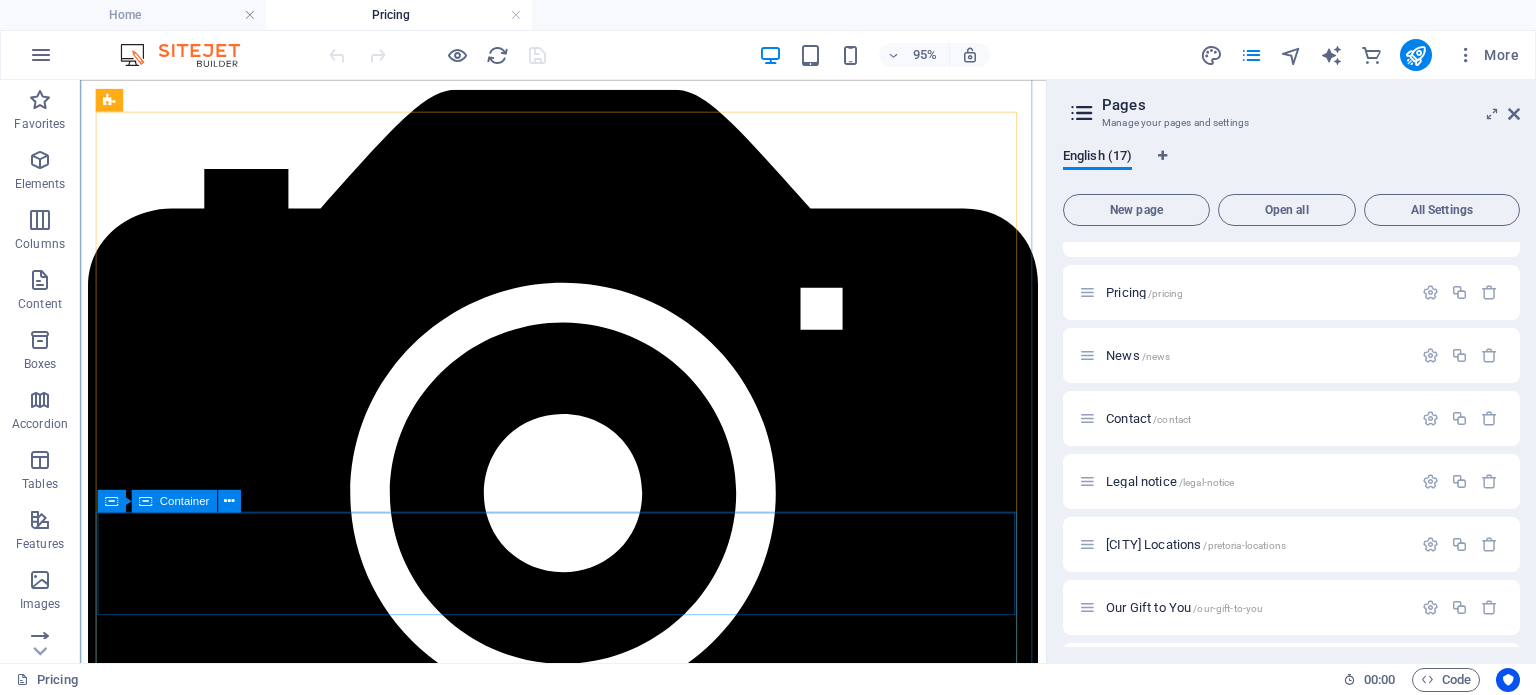 scroll, scrollTop: 1400, scrollLeft: 0, axis: vertical 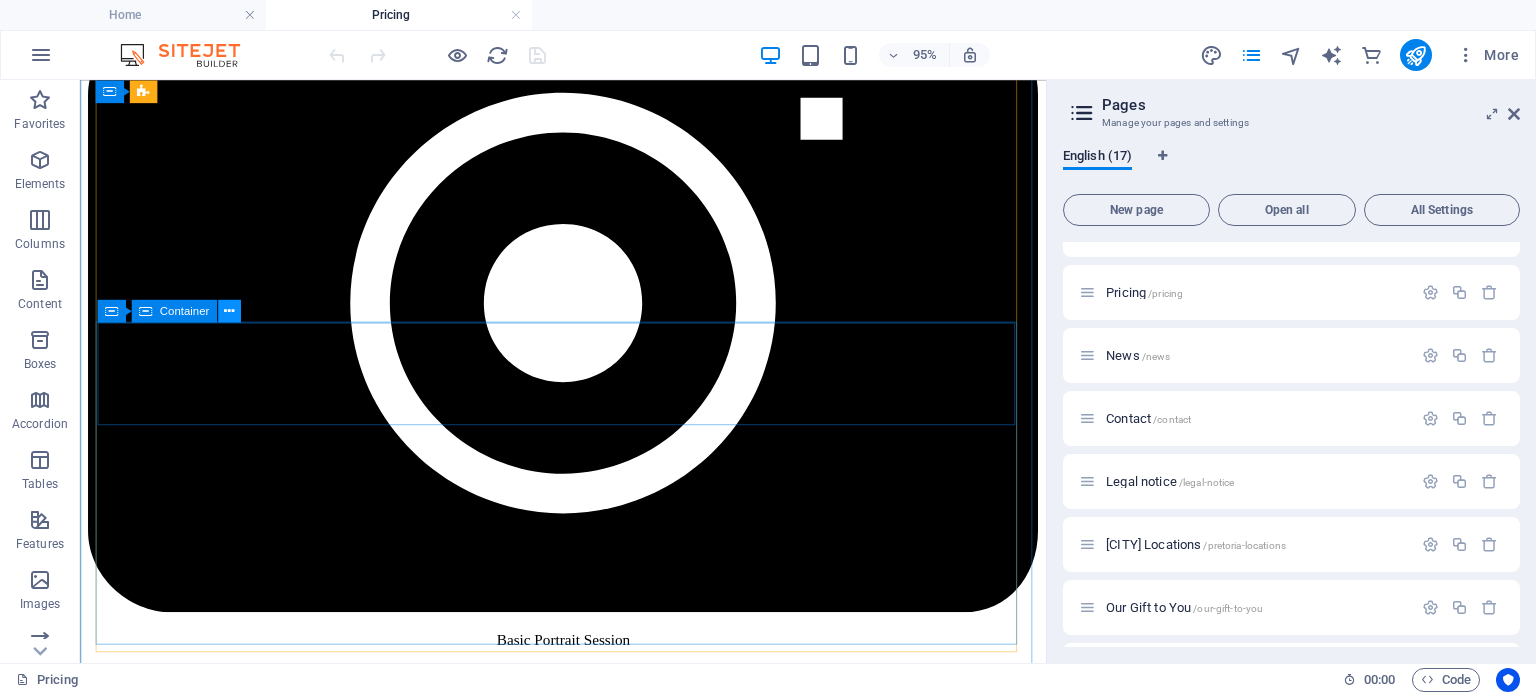 click at bounding box center (229, 311) 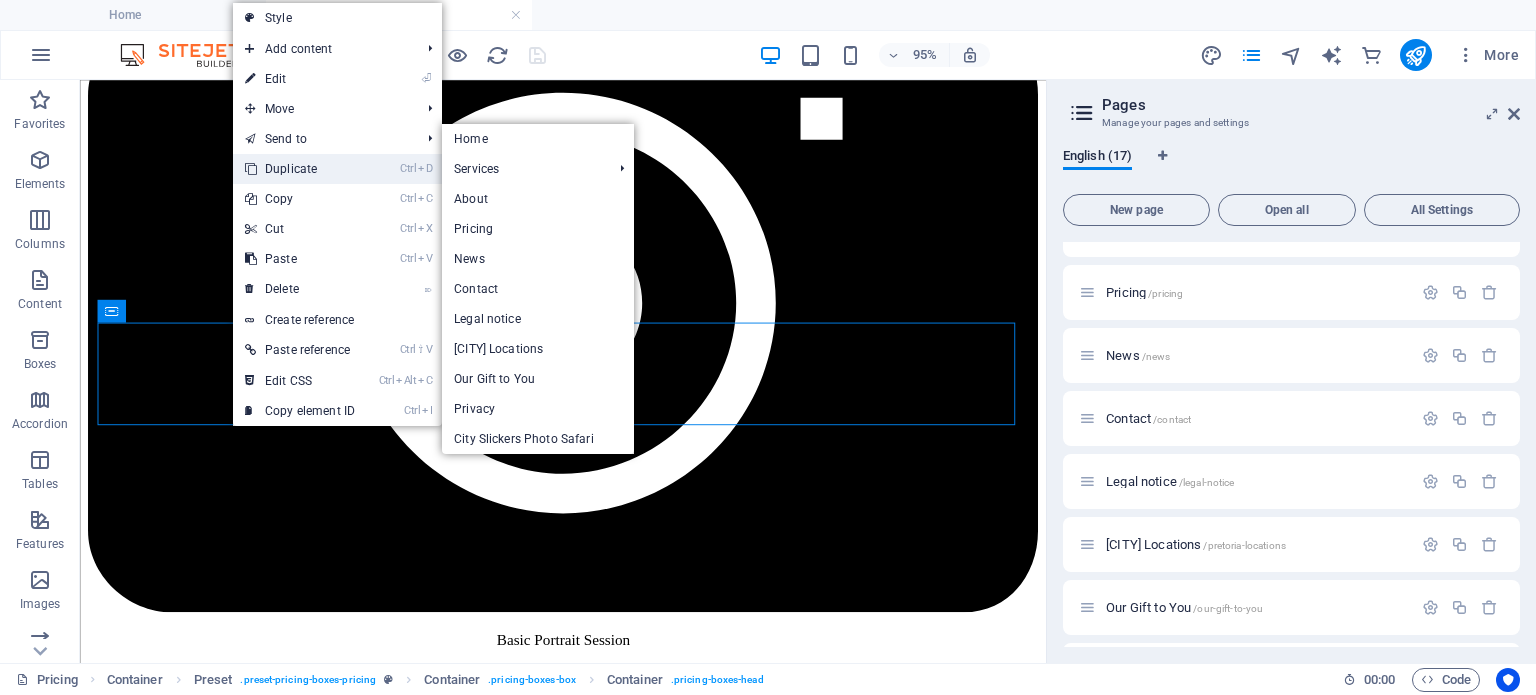 click on "Ctrl D  Duplicate" at bounding box center (300, 169) 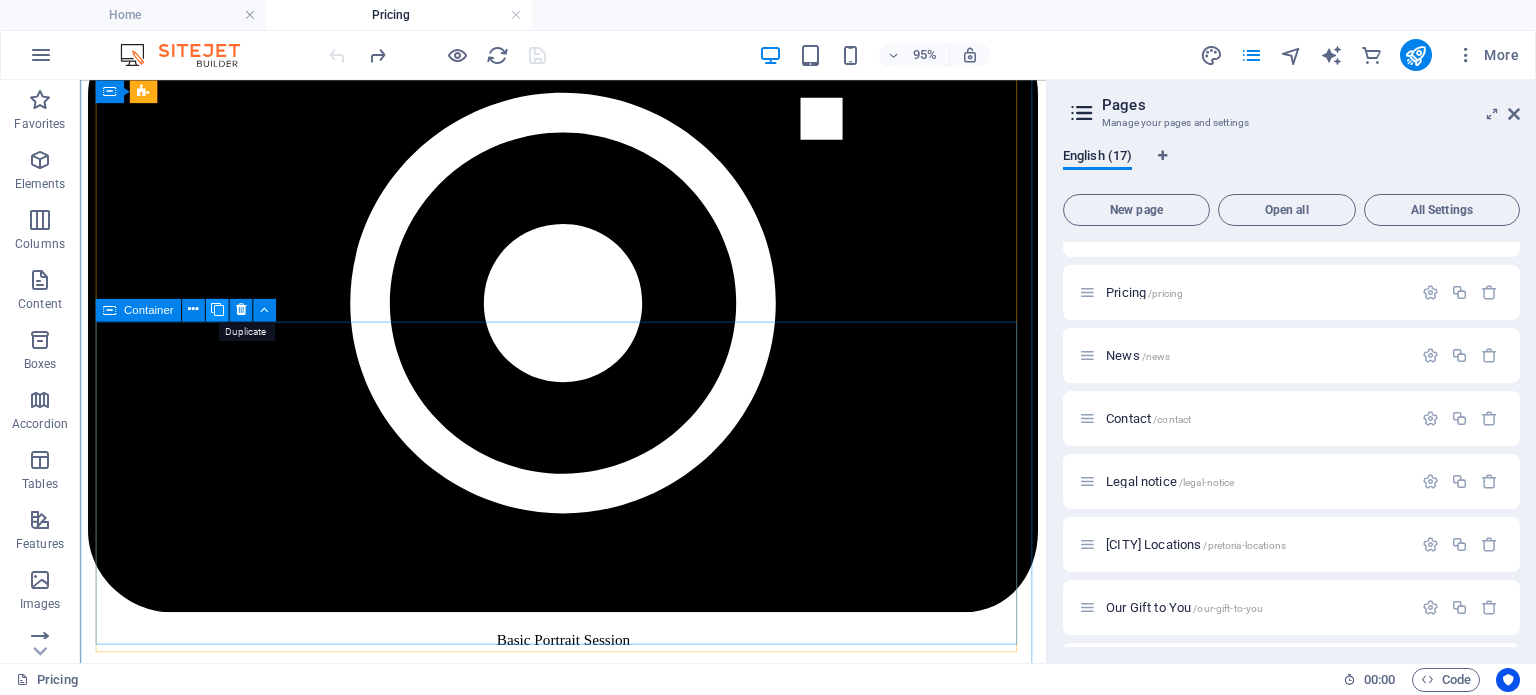 click at bounding box center [216, 310] 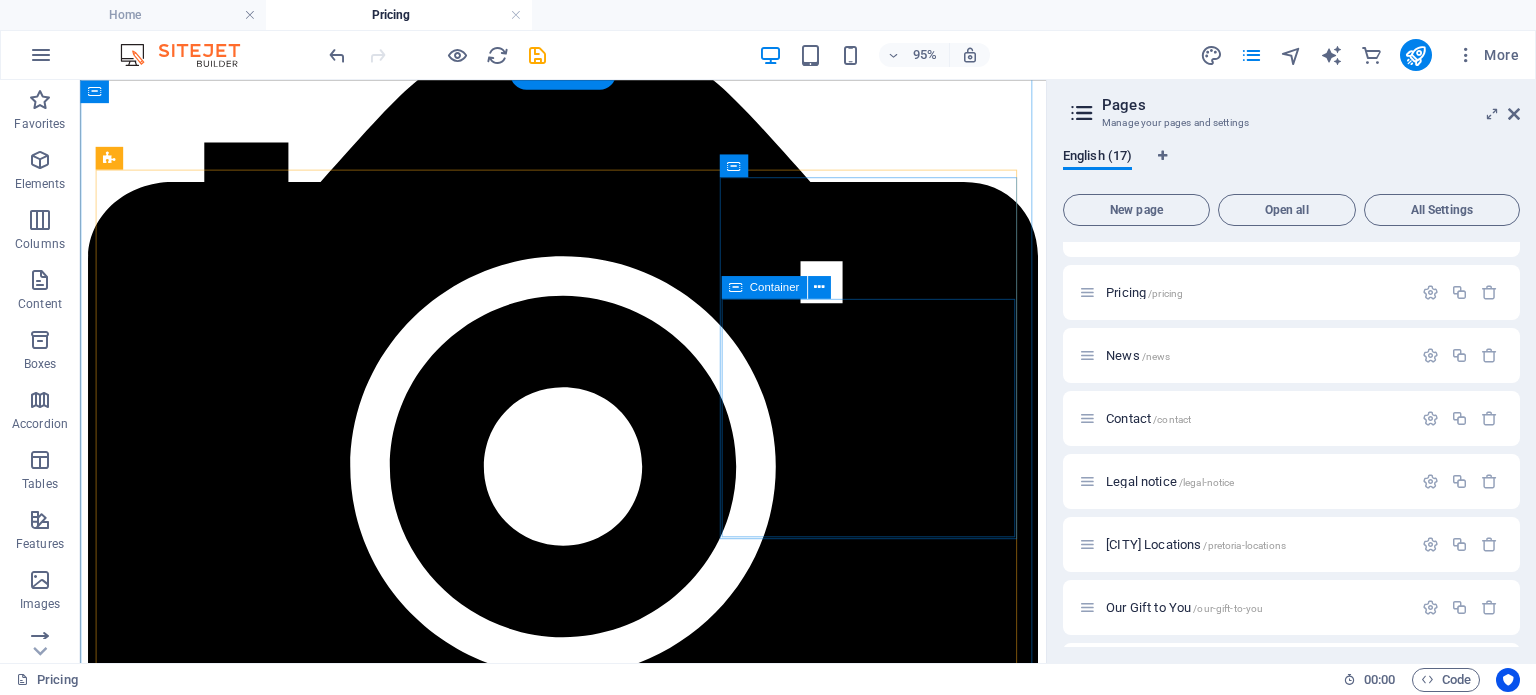 scroll, scrollTop: 1300, scrollLeft: 0, axis: vertical 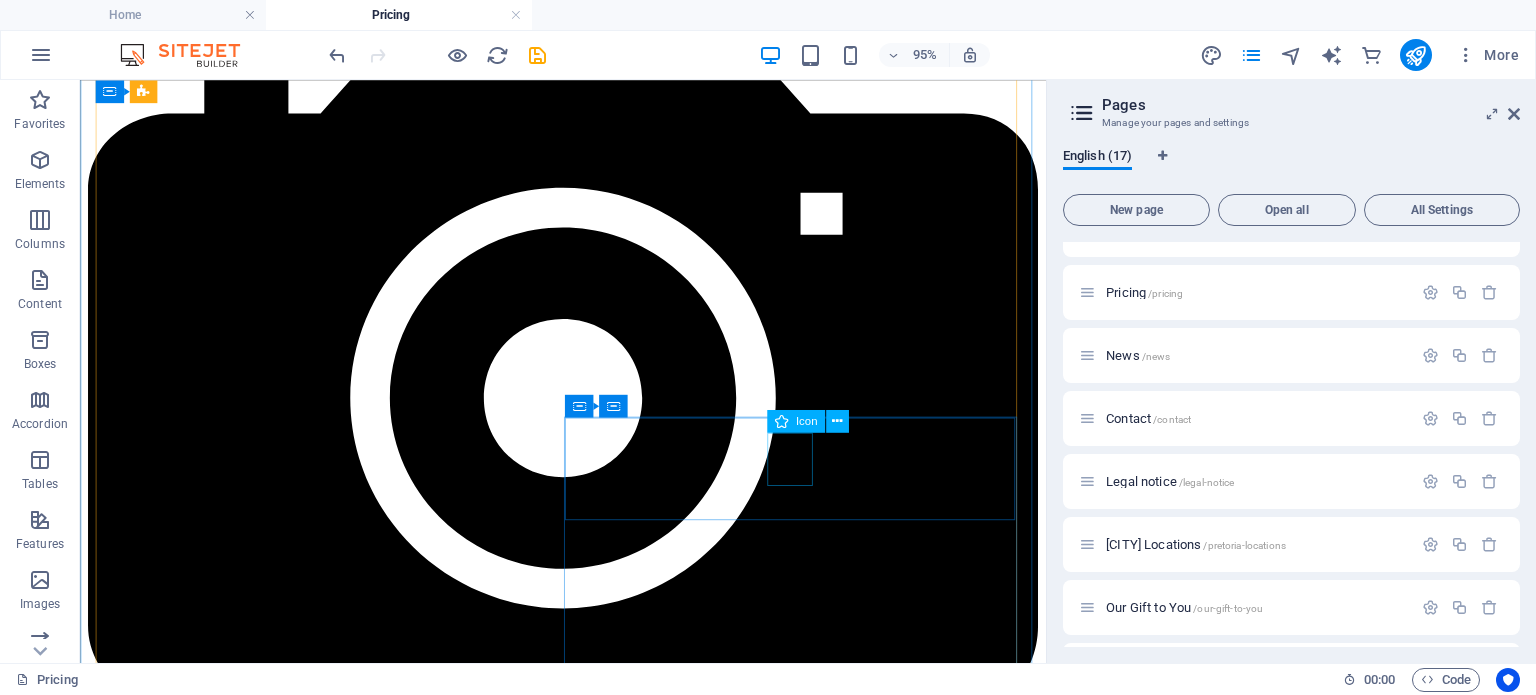 click at bounding box center (588, 3958) 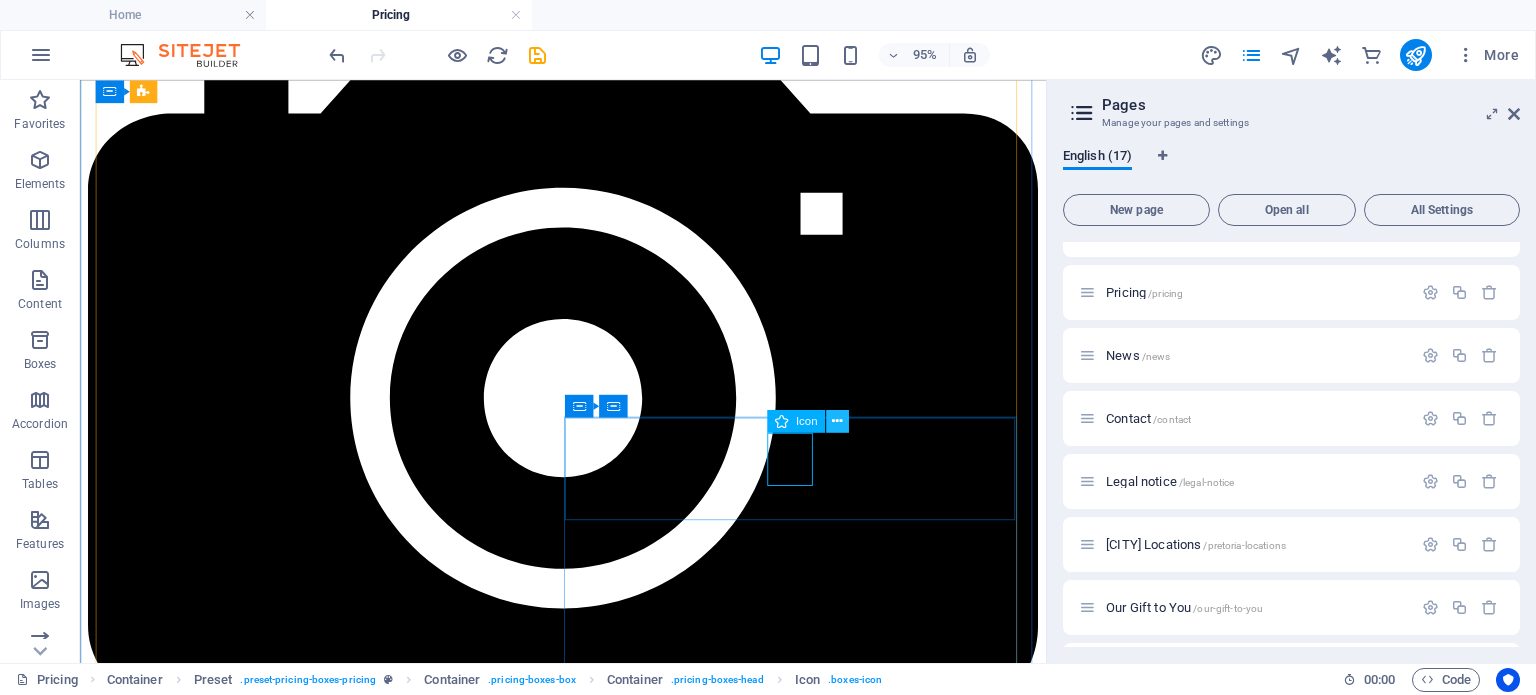 click at bounding box center (837, 421) 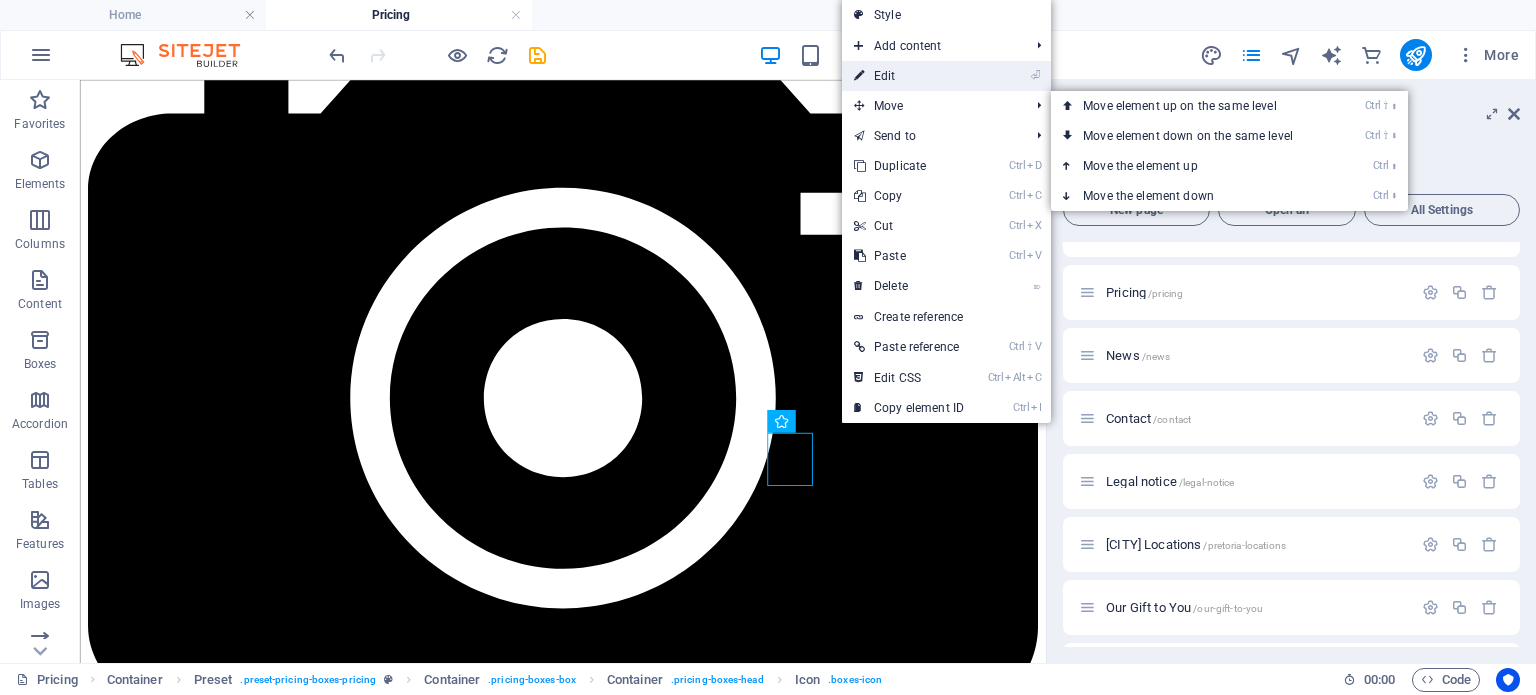 click on "⏎  Edit" at bounding box center [909, 76] 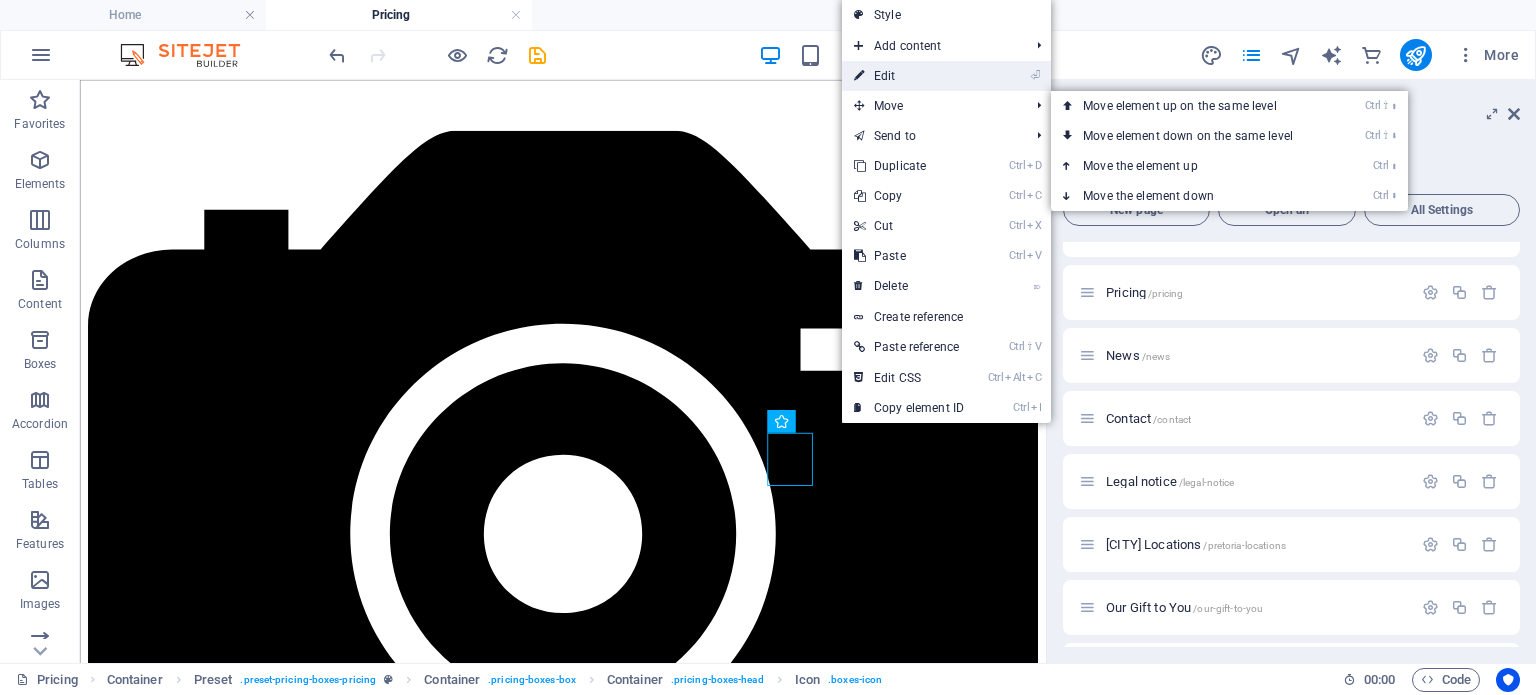 select on "xMidYMid" 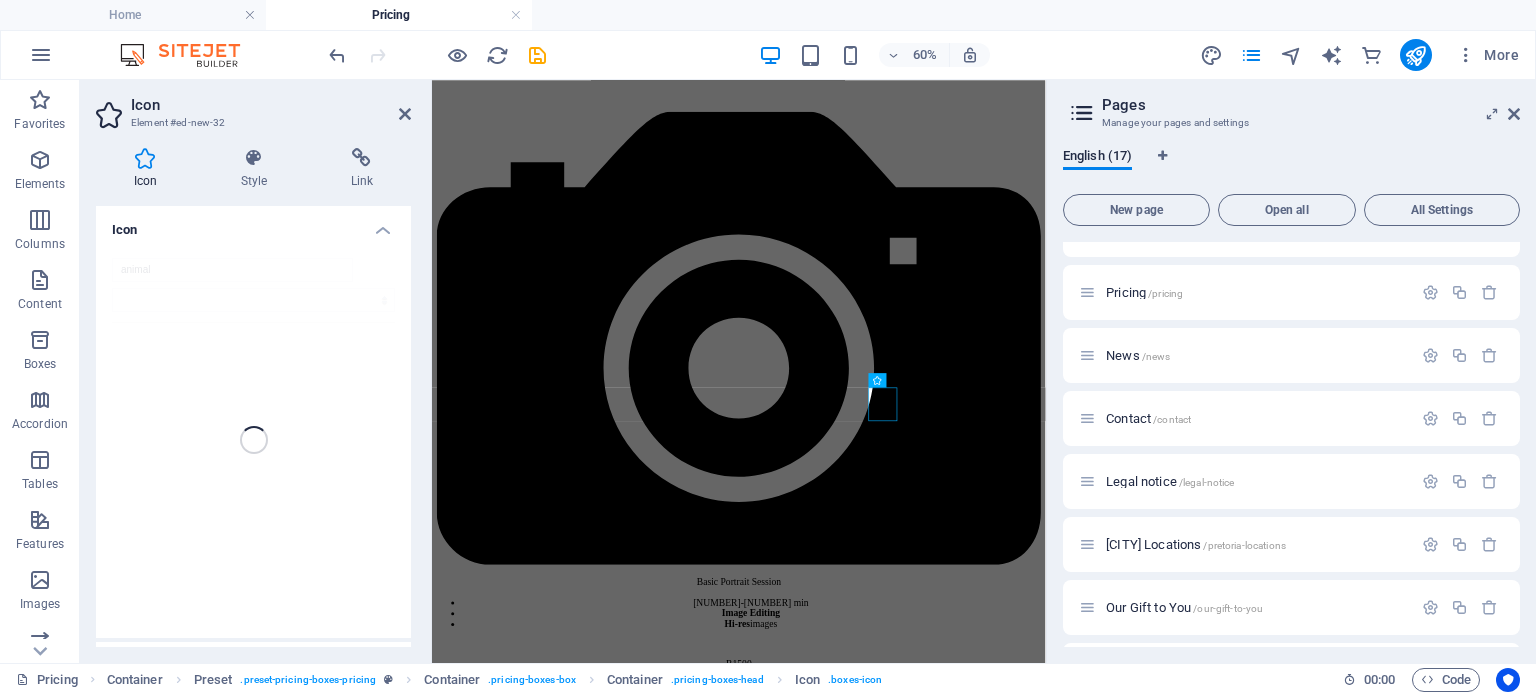 scroll, scrollTop: 1159, scrollLeft: 0, axis: vertical 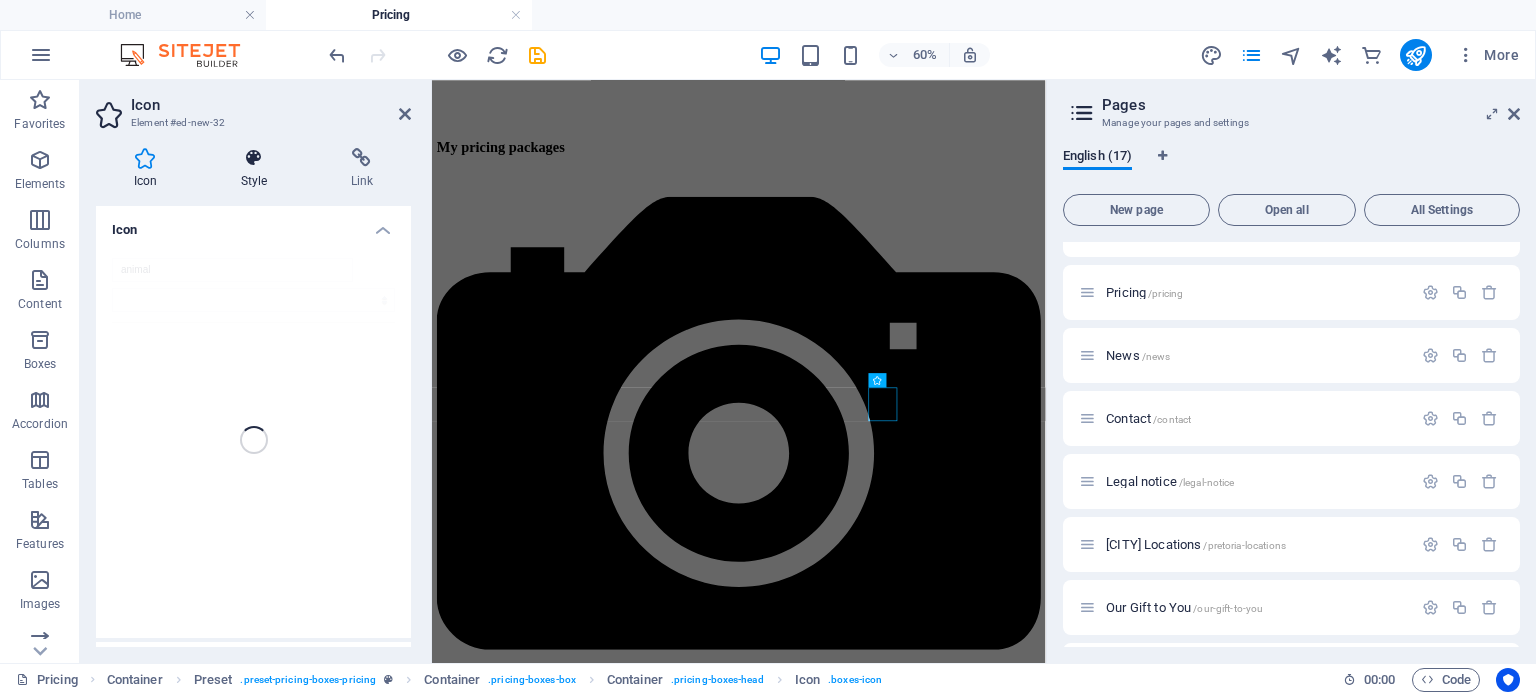 click at bounding box center [254, 158] 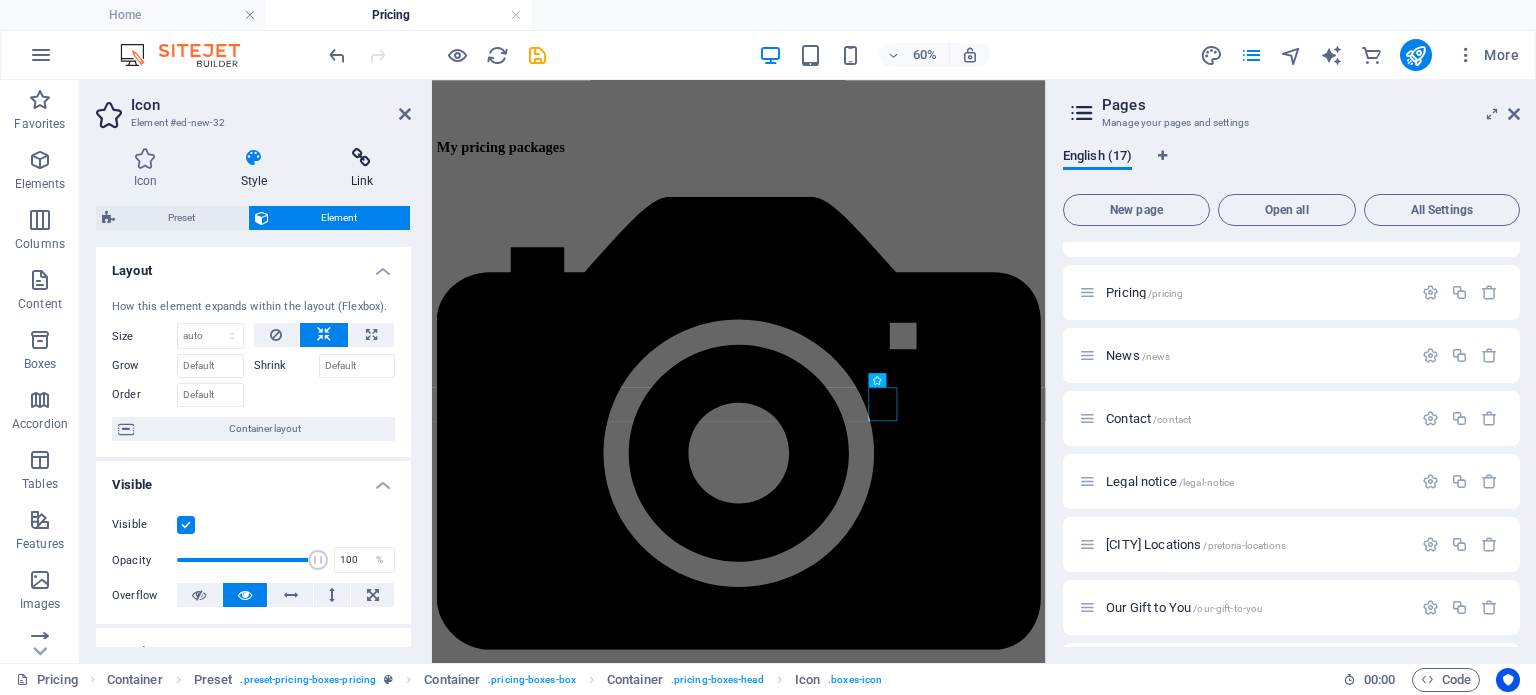 click at bounding box center (362, 158) 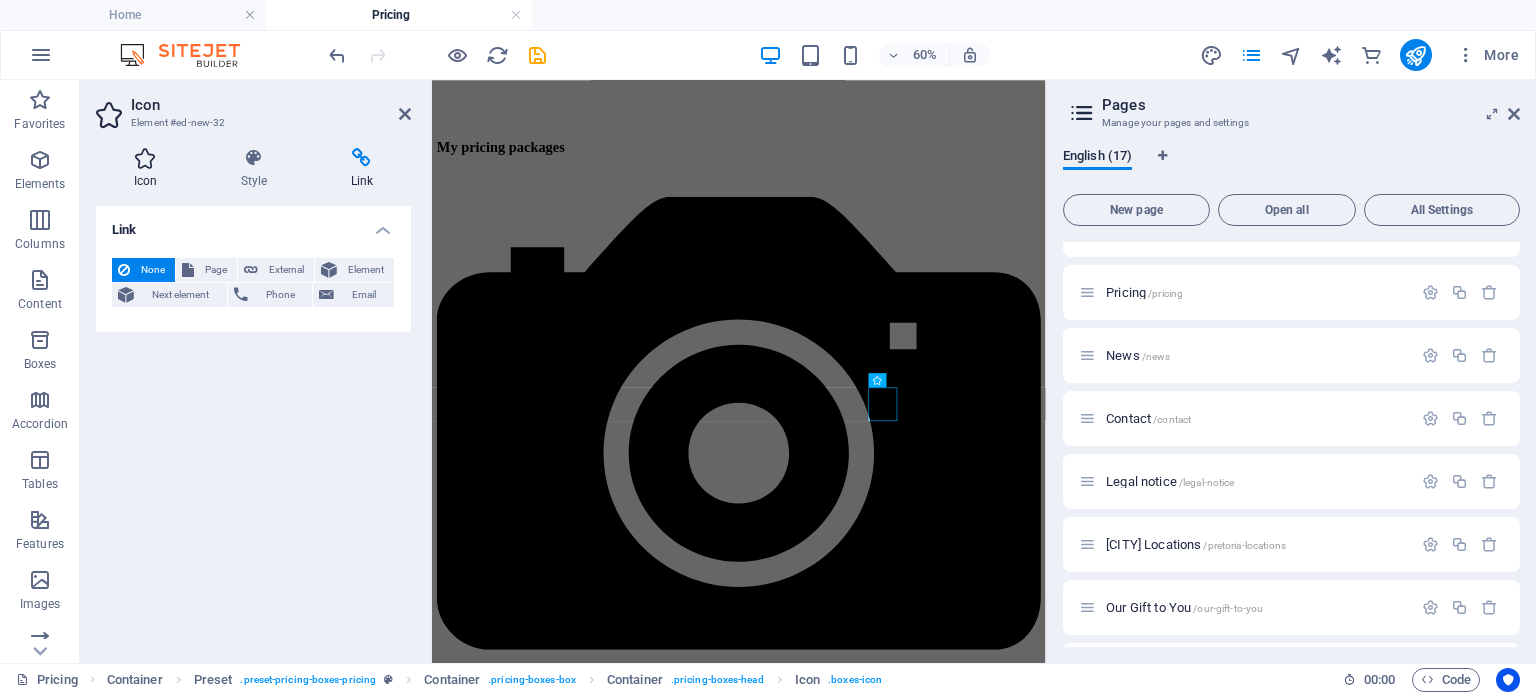 click on "Icon" at bounding box center (149, 169) 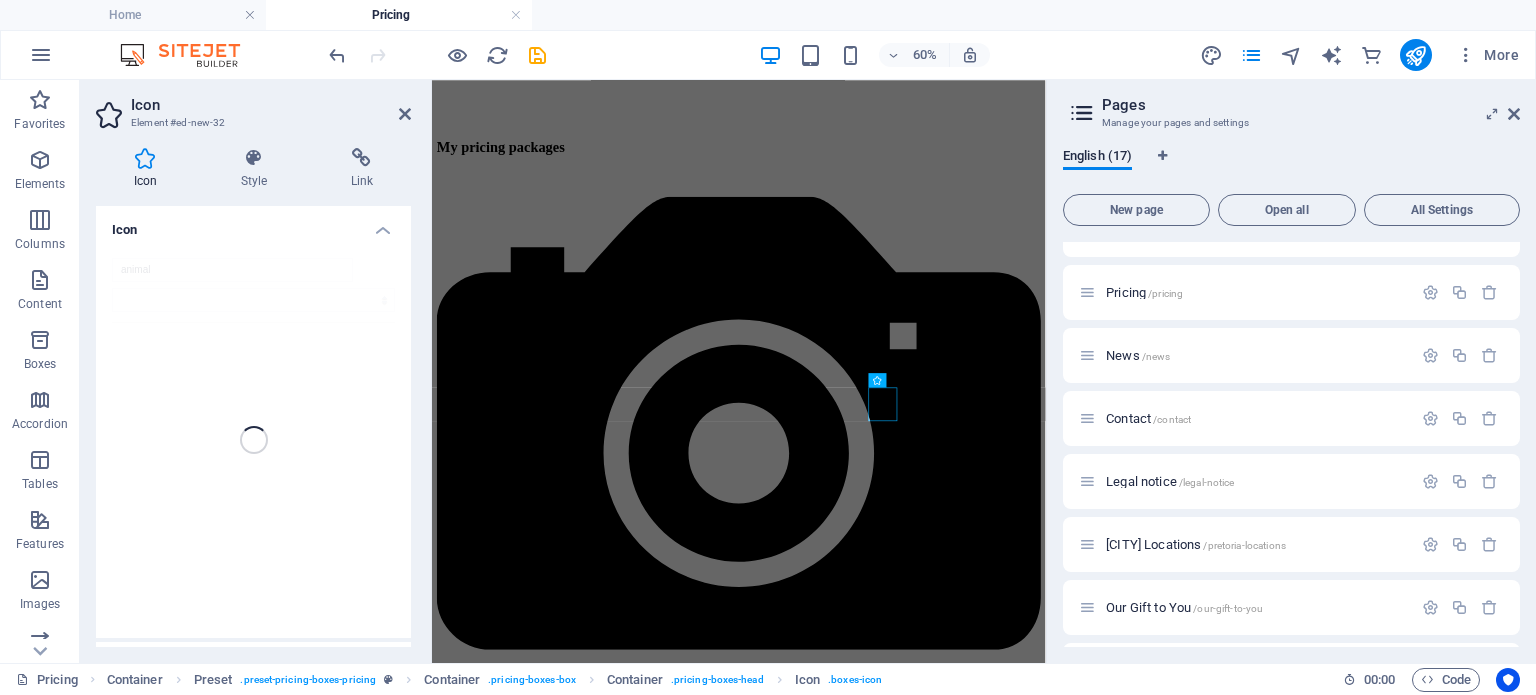 click on "animal" at bounding box center (253, 440) 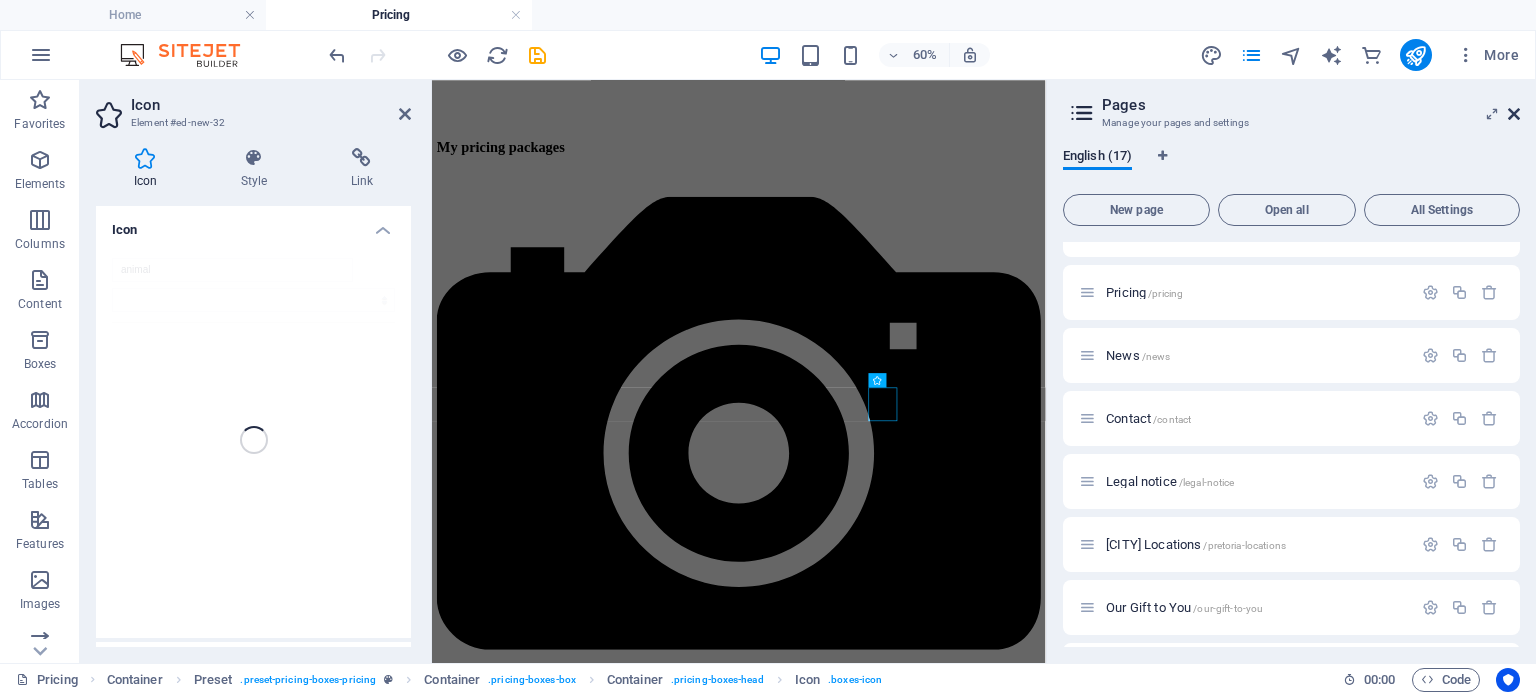 click at bounding box center (1514, 114) 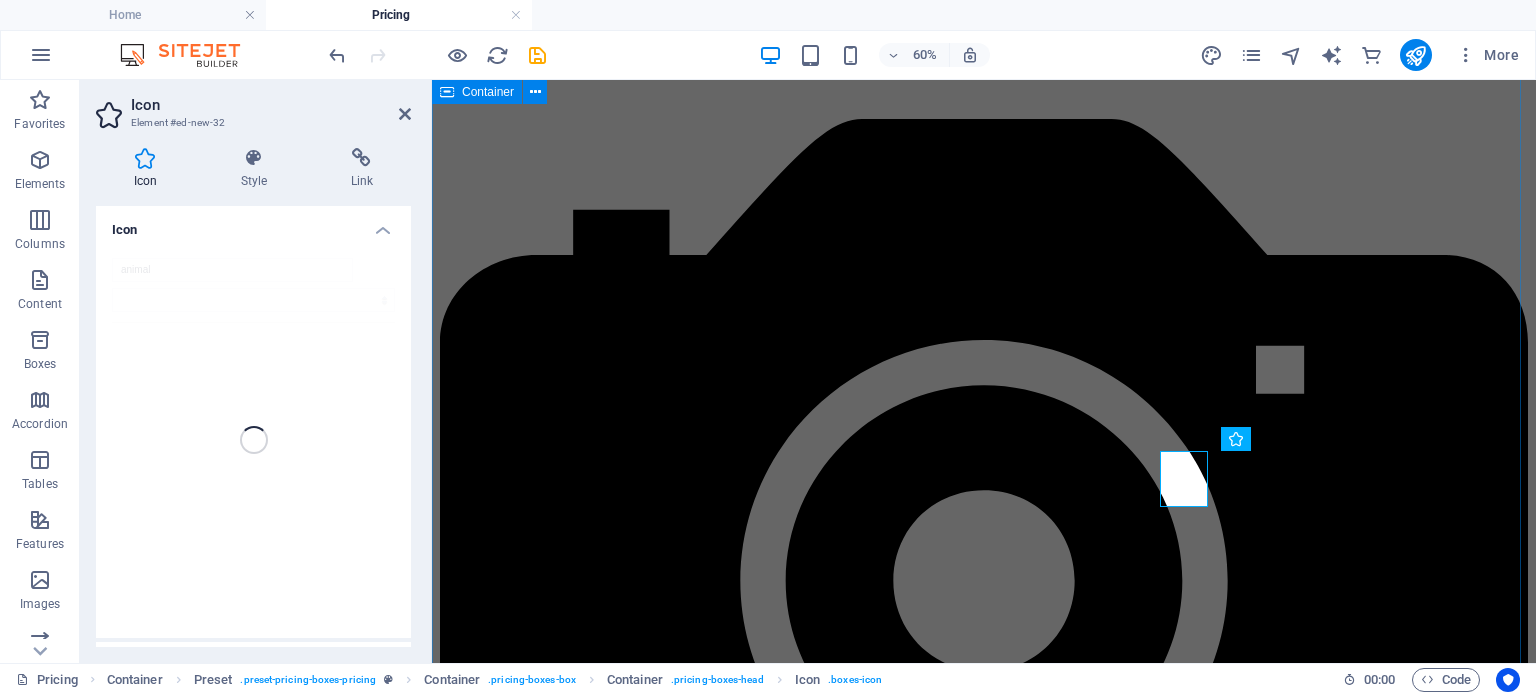 scroll, scrollTop: 1300, scrollLeft: 0, axis: vertical 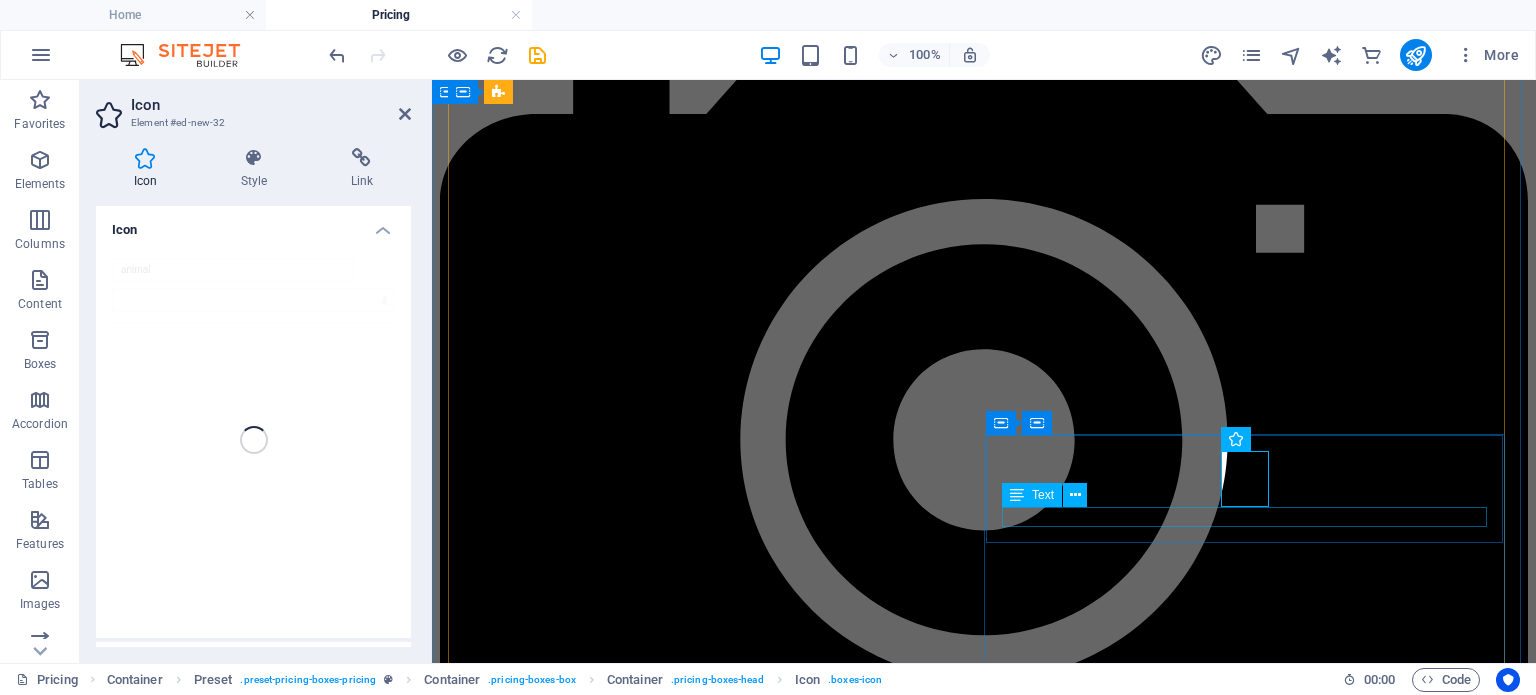 click on "city slickers photographic safaris" at bounding box center (984, 4546) 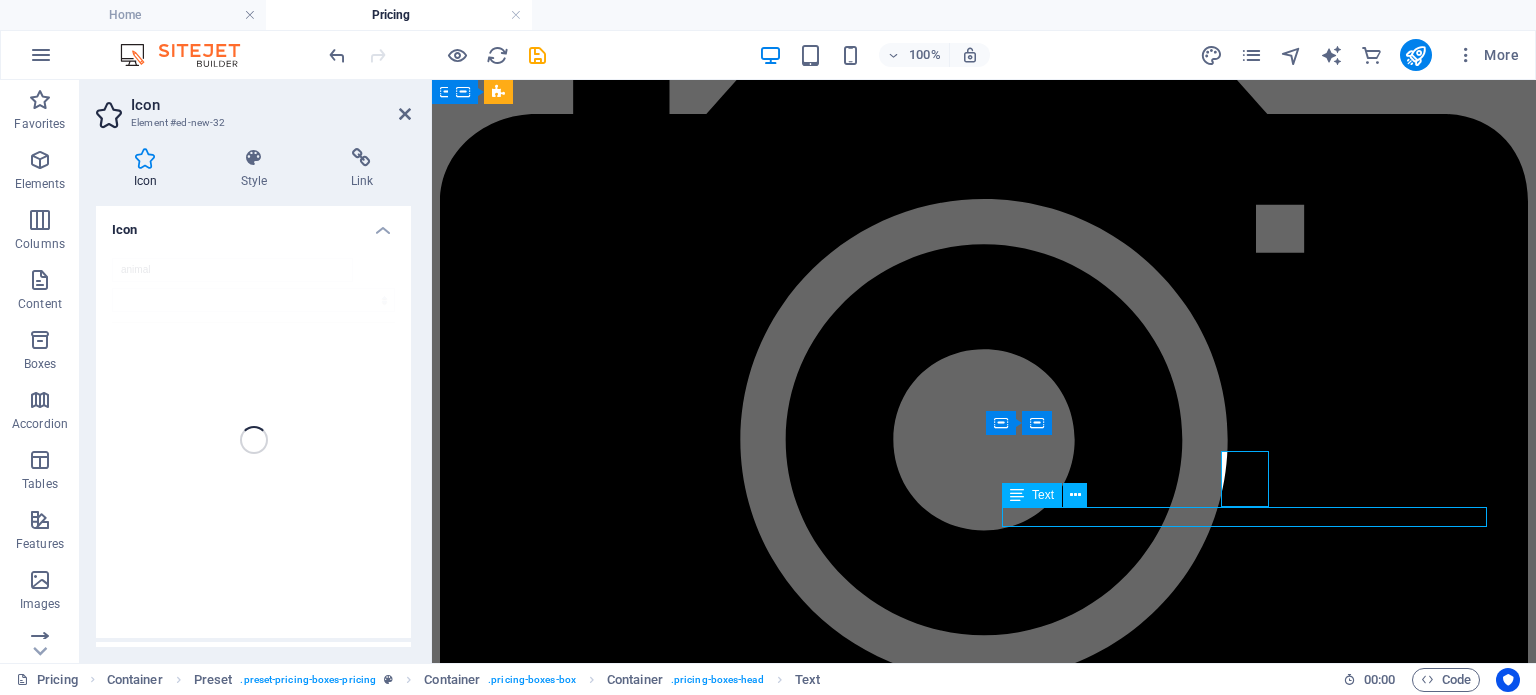 scroll, scrollTop: 1280, scrollLeft: 0, axis: vertical 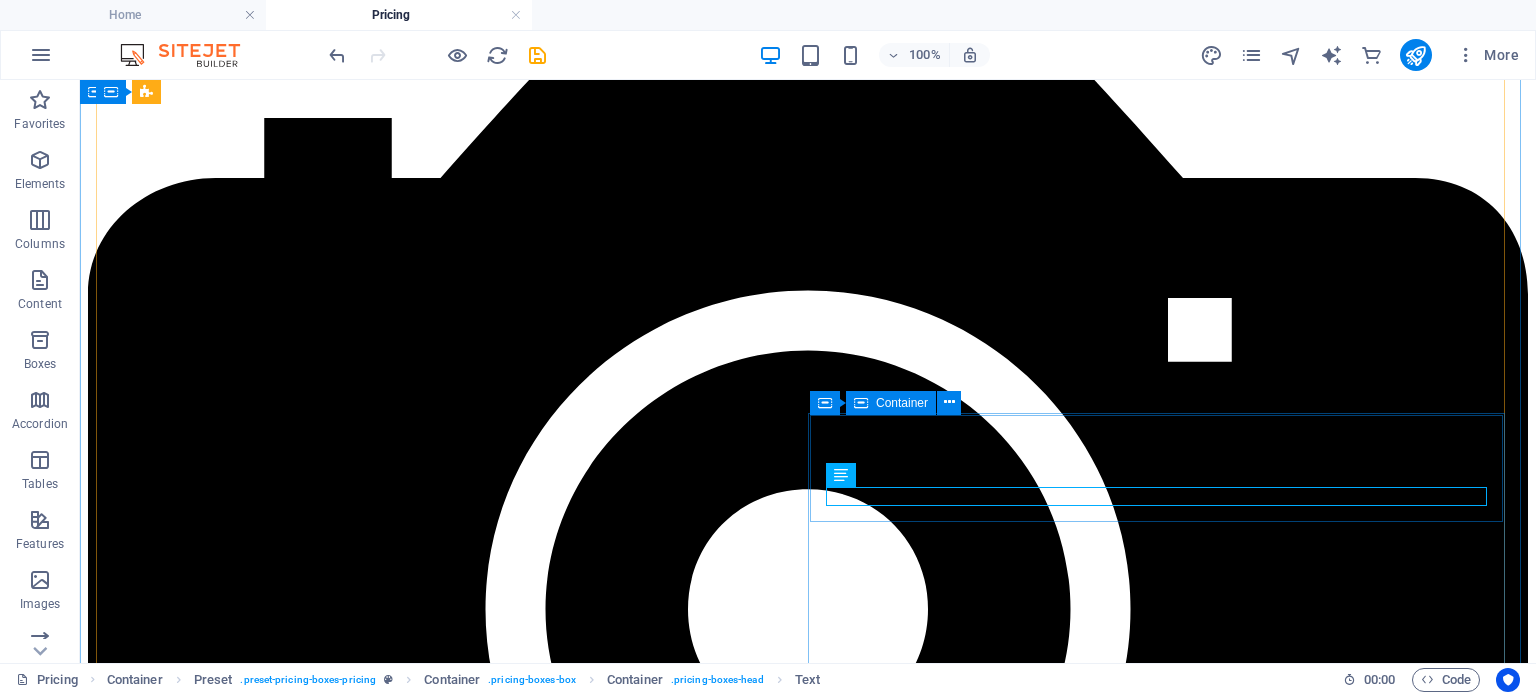 click on "city slickers photographic safaris" at bounding box center (808, 5388) 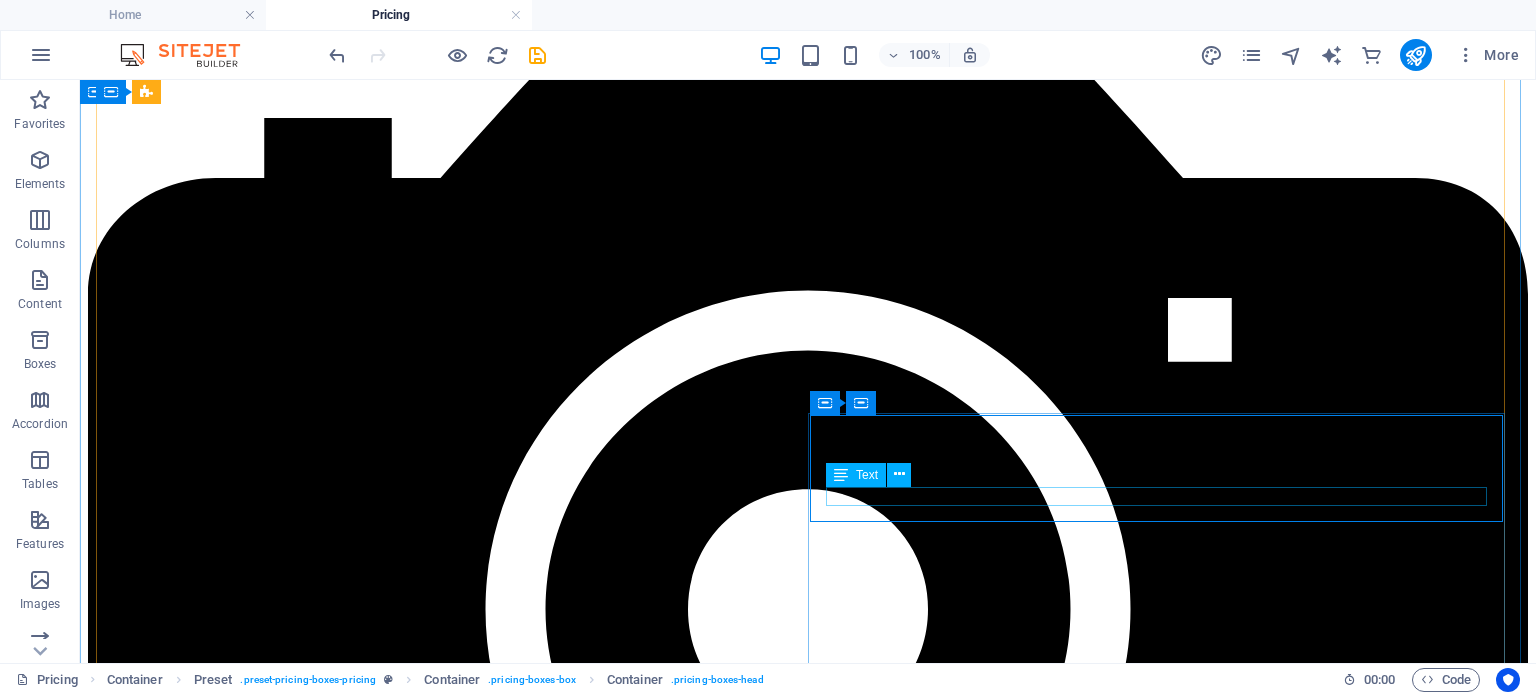 click on "city slickers photographic safaris" at bounding box center (808, 5788) 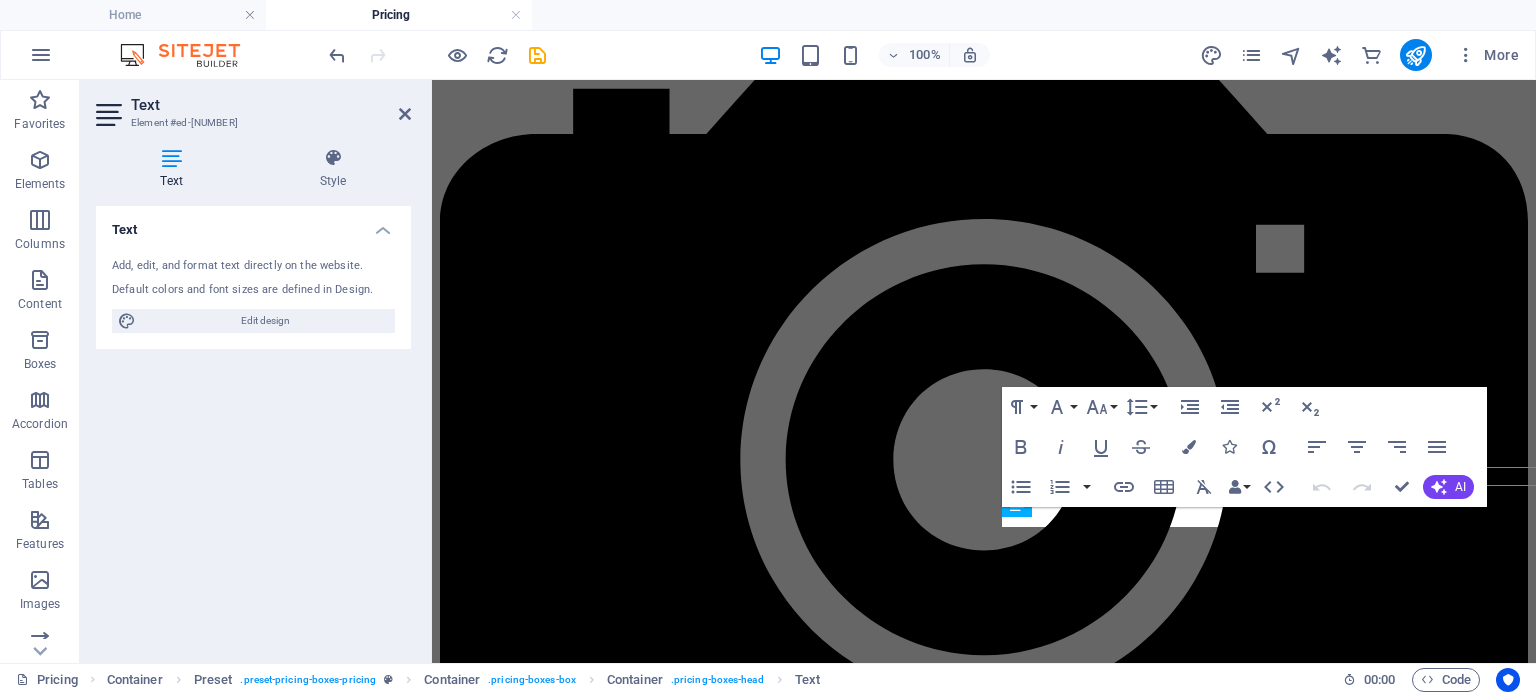 scroll, scrollTop: 1300, scrollLeft: 0, axis: vertical 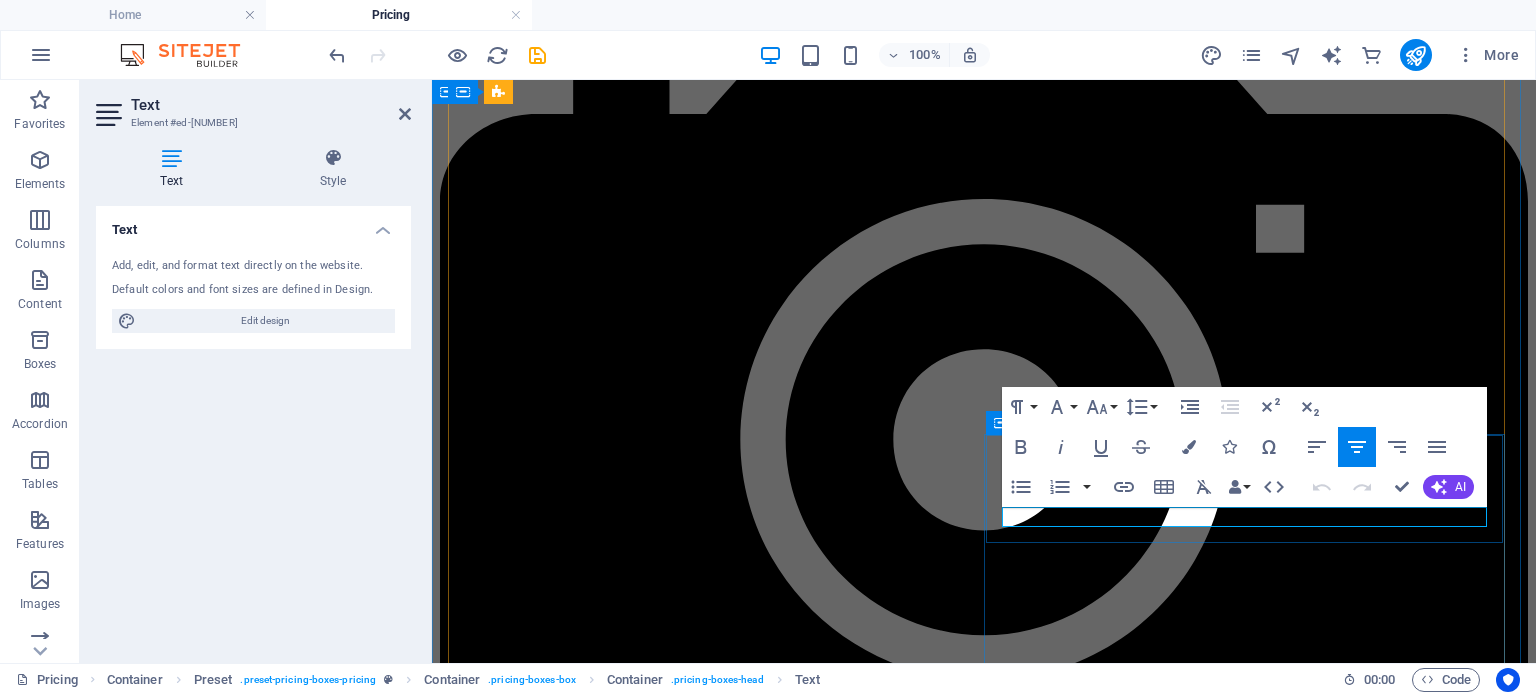 click on "city slickers photographic safaris" at bounding box center (984, 4546) 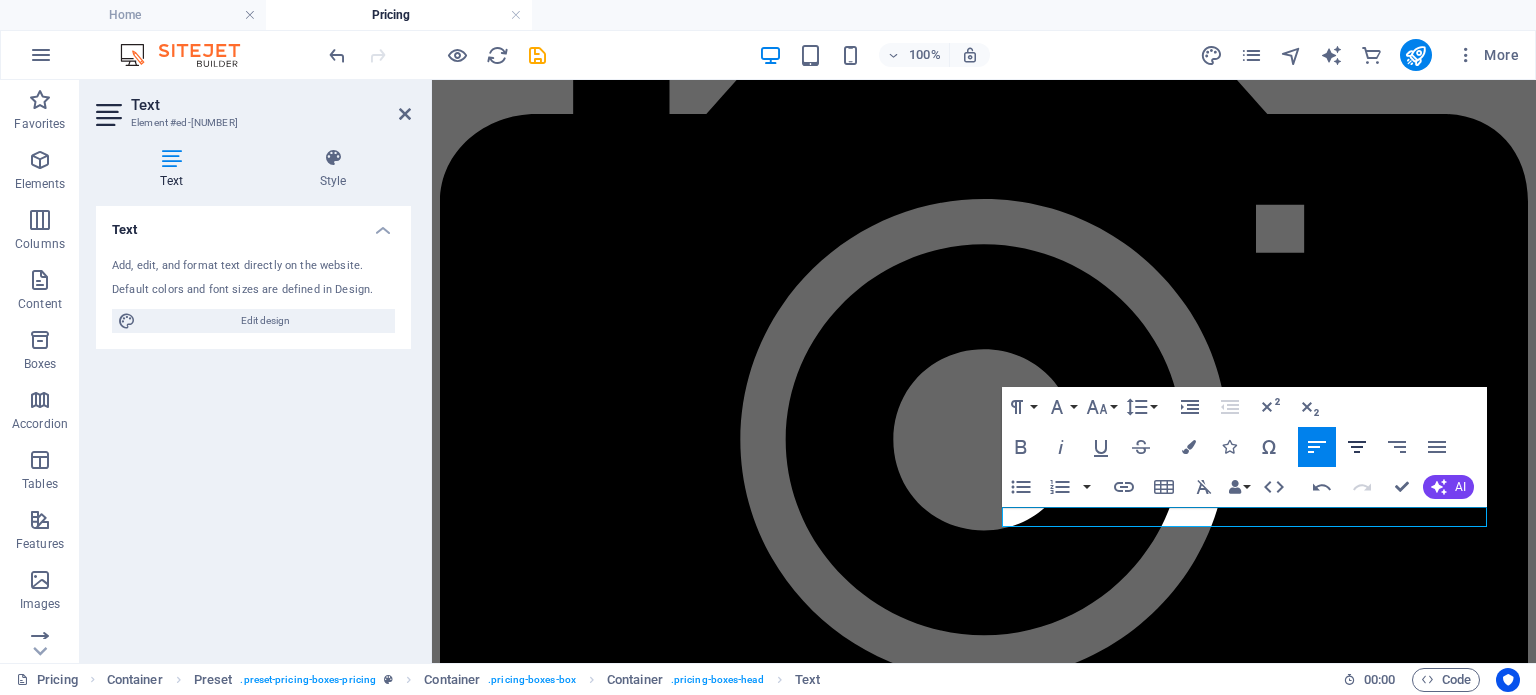 click 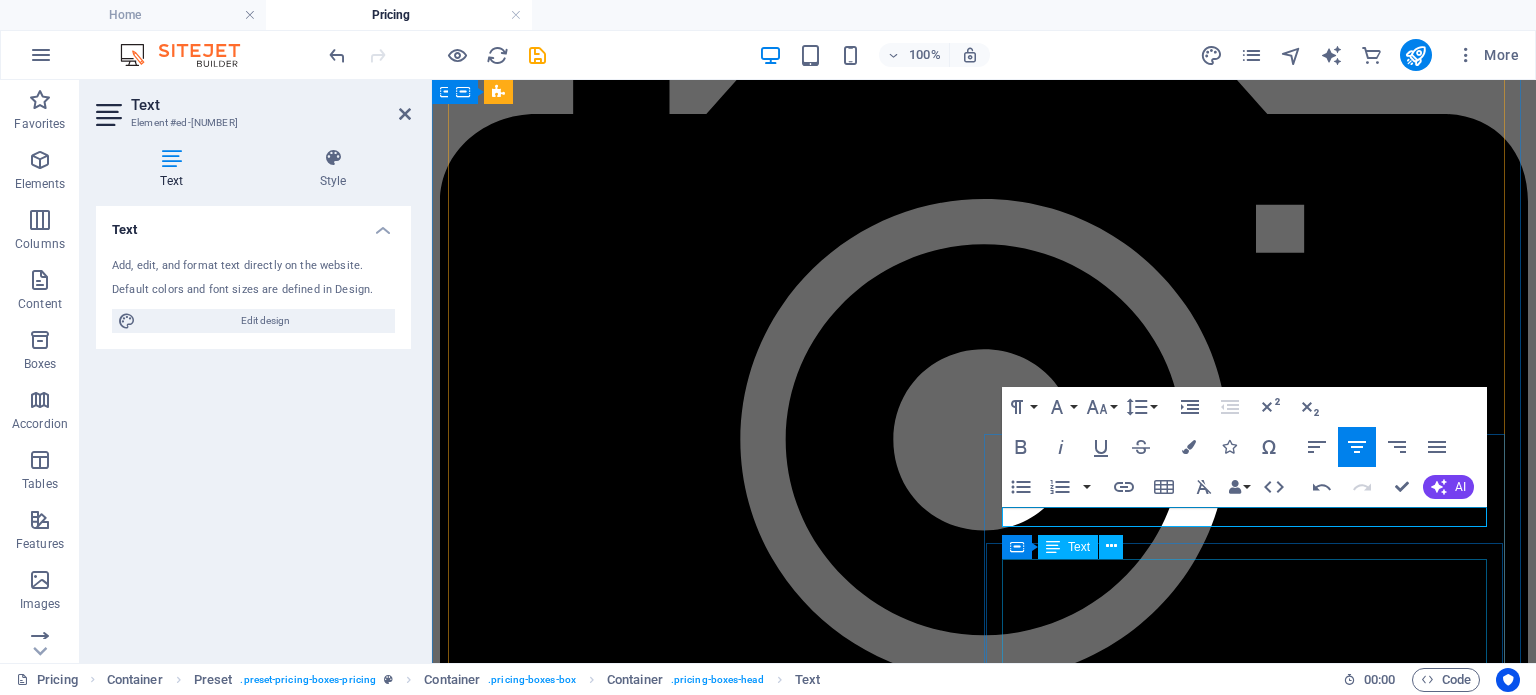 click on "6  hours Includes a picnic lunch and pro photo coaching from Leon for up to 2 people only (Excludes Park Entrance/Conservation Fees)" at bounding box center [984, 4607] 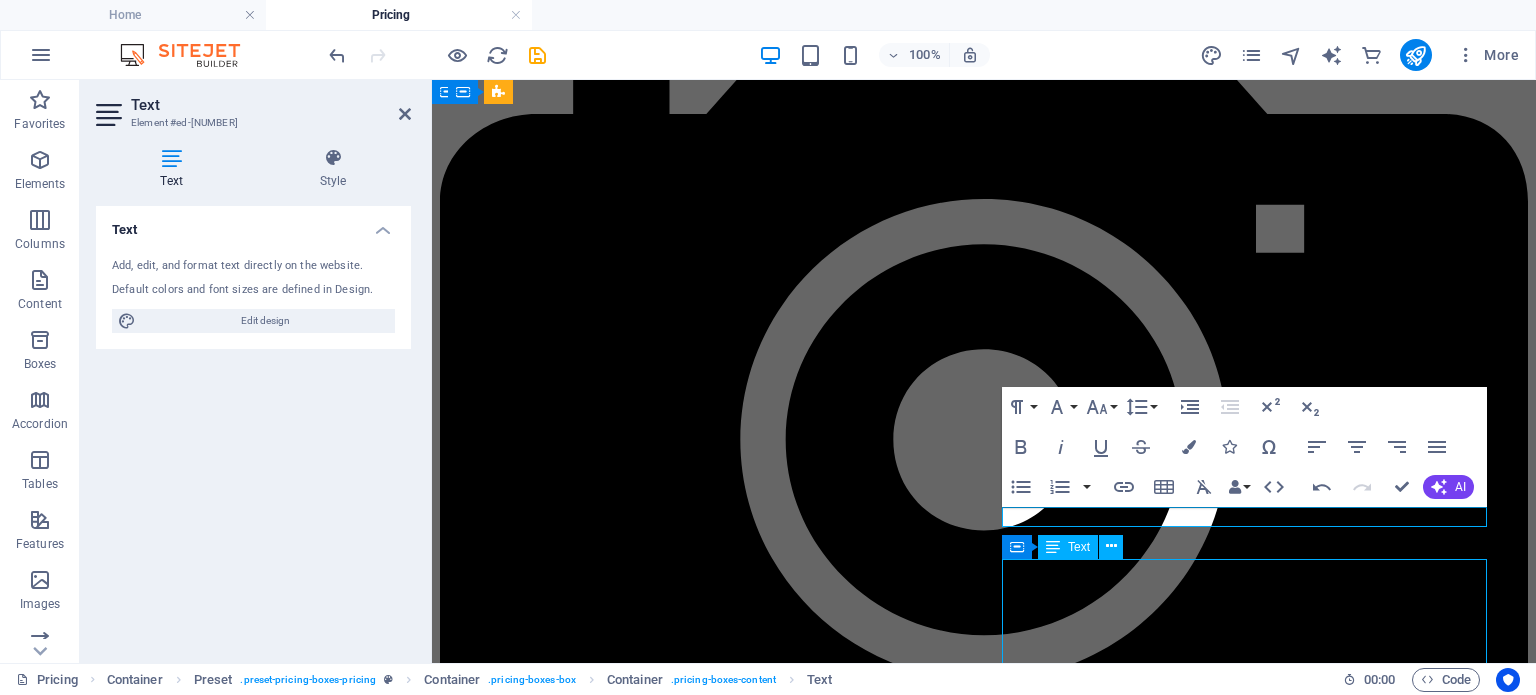 scroll, scrollTop: 1280, scrollLeft: 0, axis: vertical 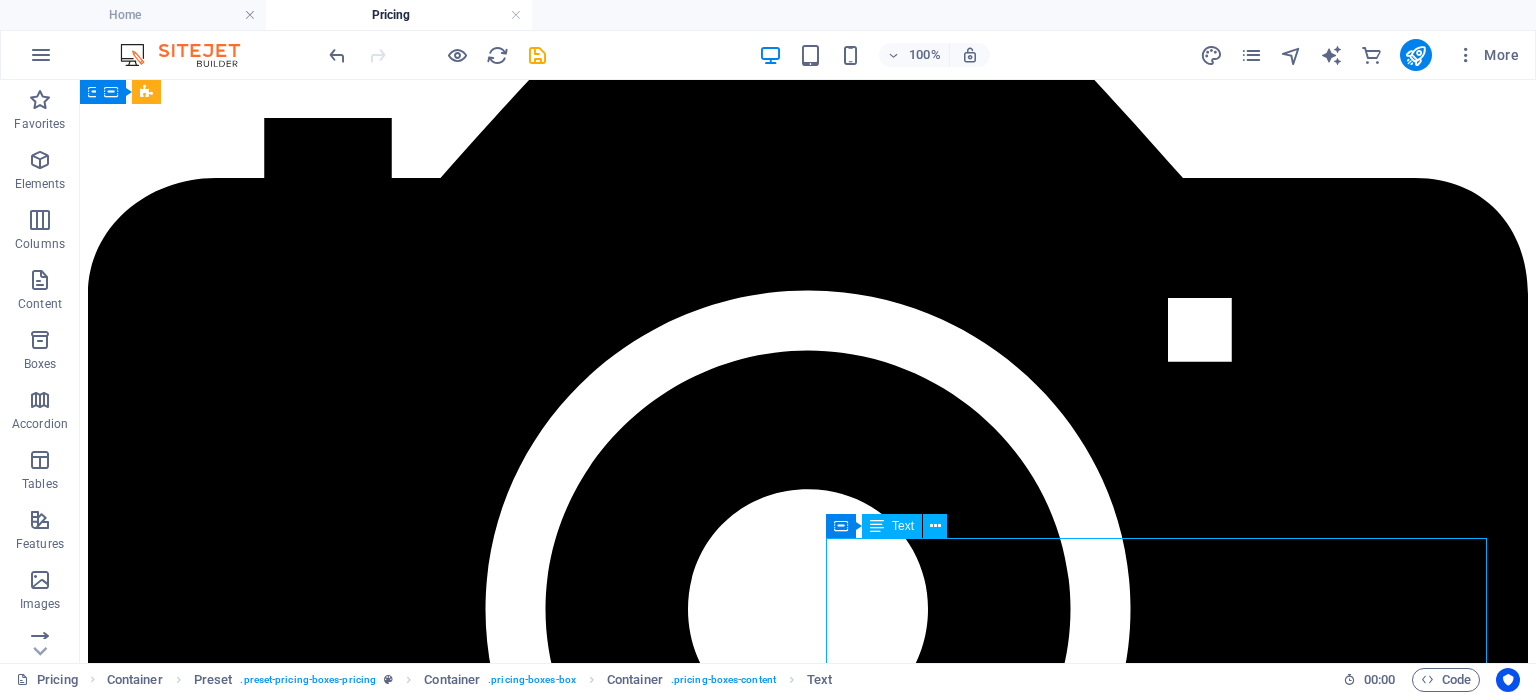 click on "6  hours Includes a picnic lunch and pro photo coaching from Leon for up to 2 people only (Excludes Park Entrance/Conservation Fees)" at bounding box center [808, 5849] 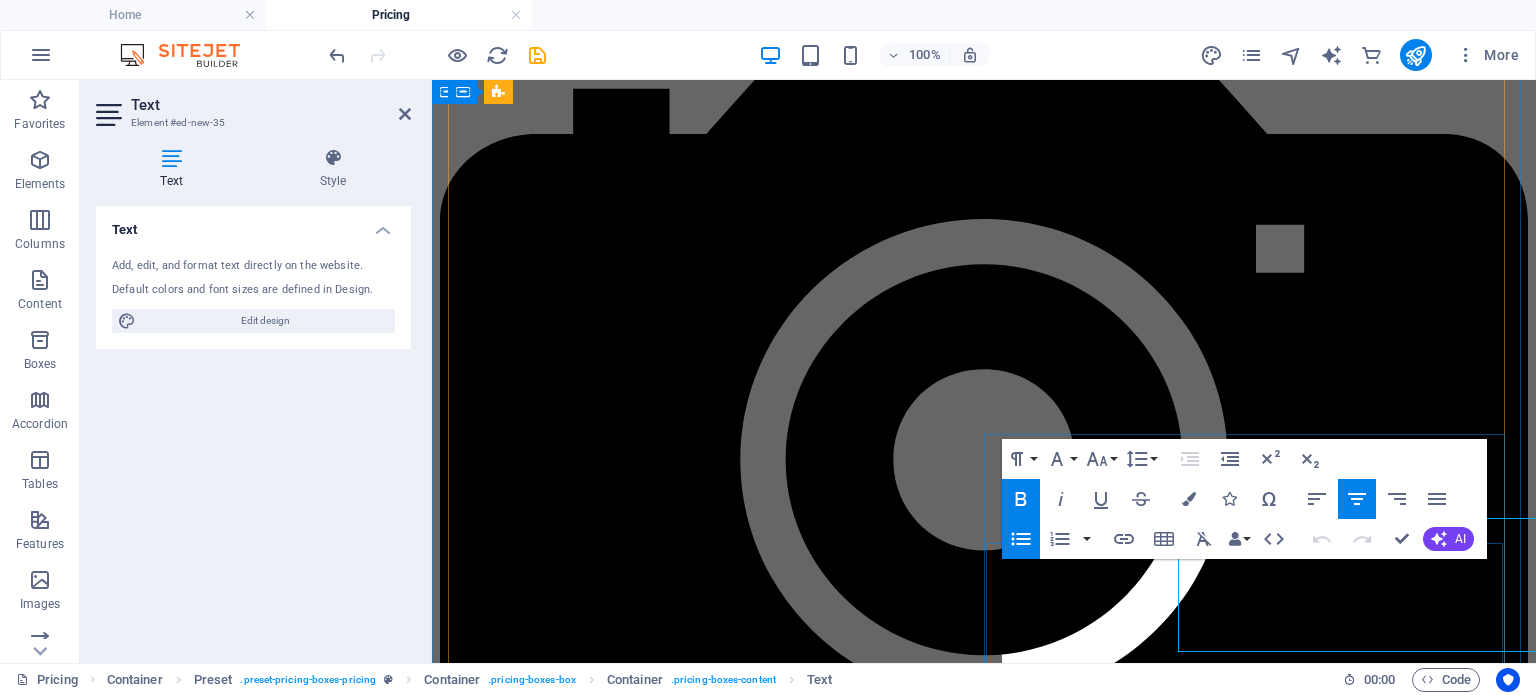 scroll, scrollTop: 1300, scrollLeft: 0, axis: vertical 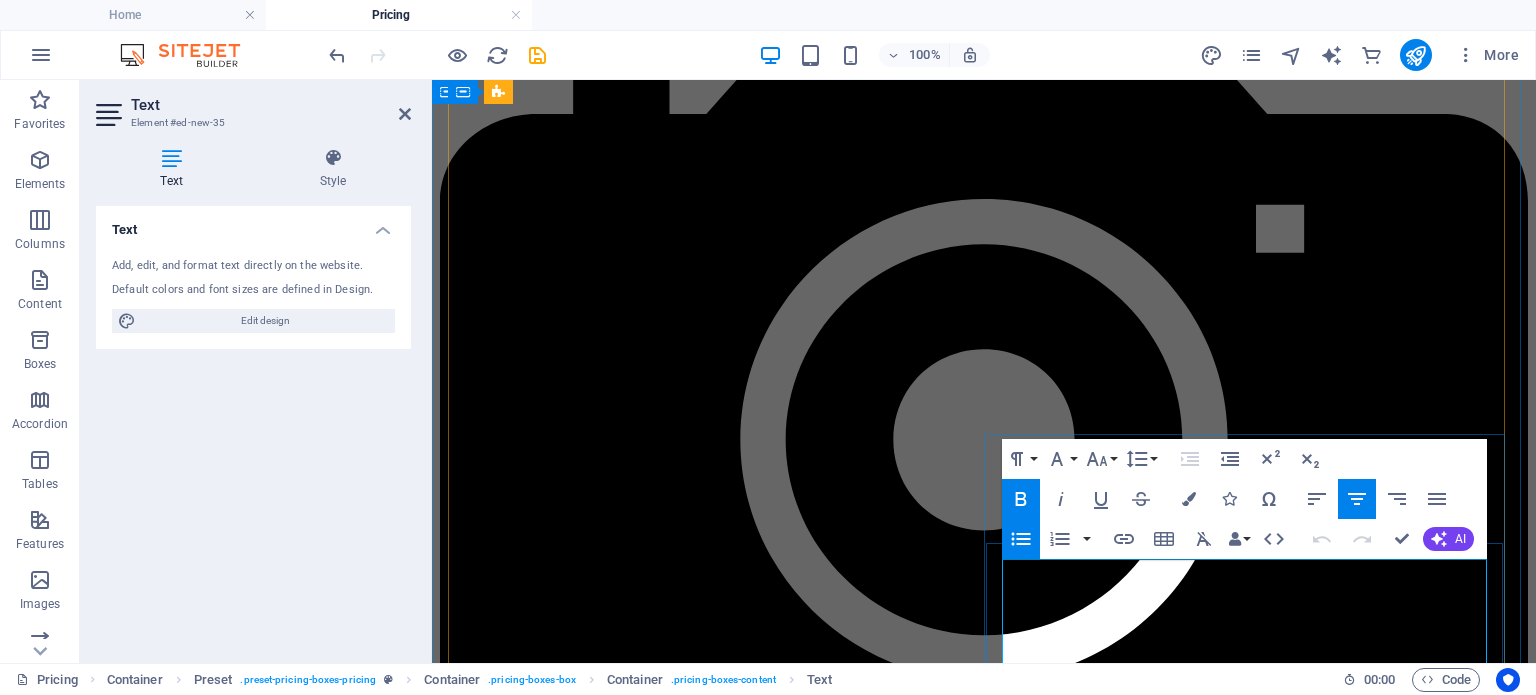drag, startPoint x: 1218, startPoint y: 579, endPoint x: 1274, endPoint y: 578, distance: 56.008926 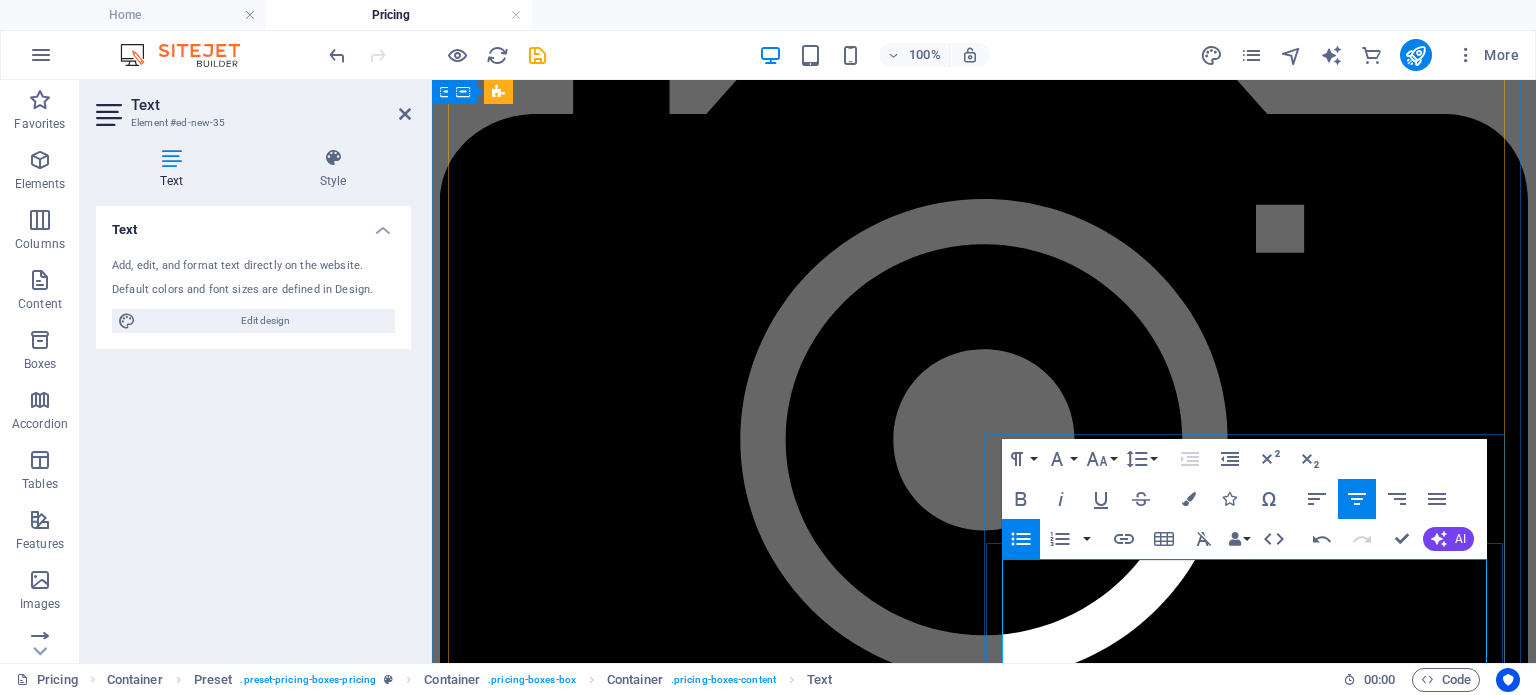 click on "Preperation Ceremony and Reception" at bounding box center [1004, 4580] 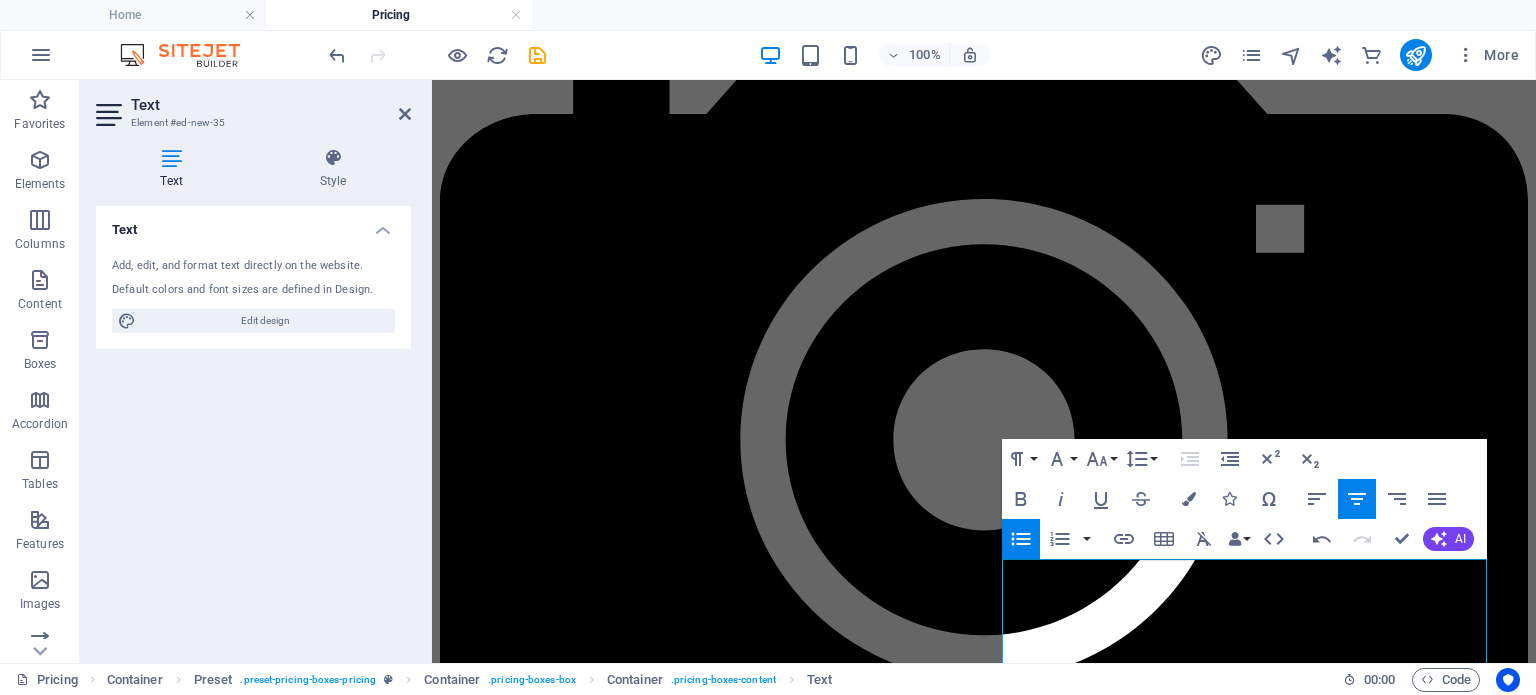 click on "Correct the spelling error Preparation Ignore Rewrite sentence" 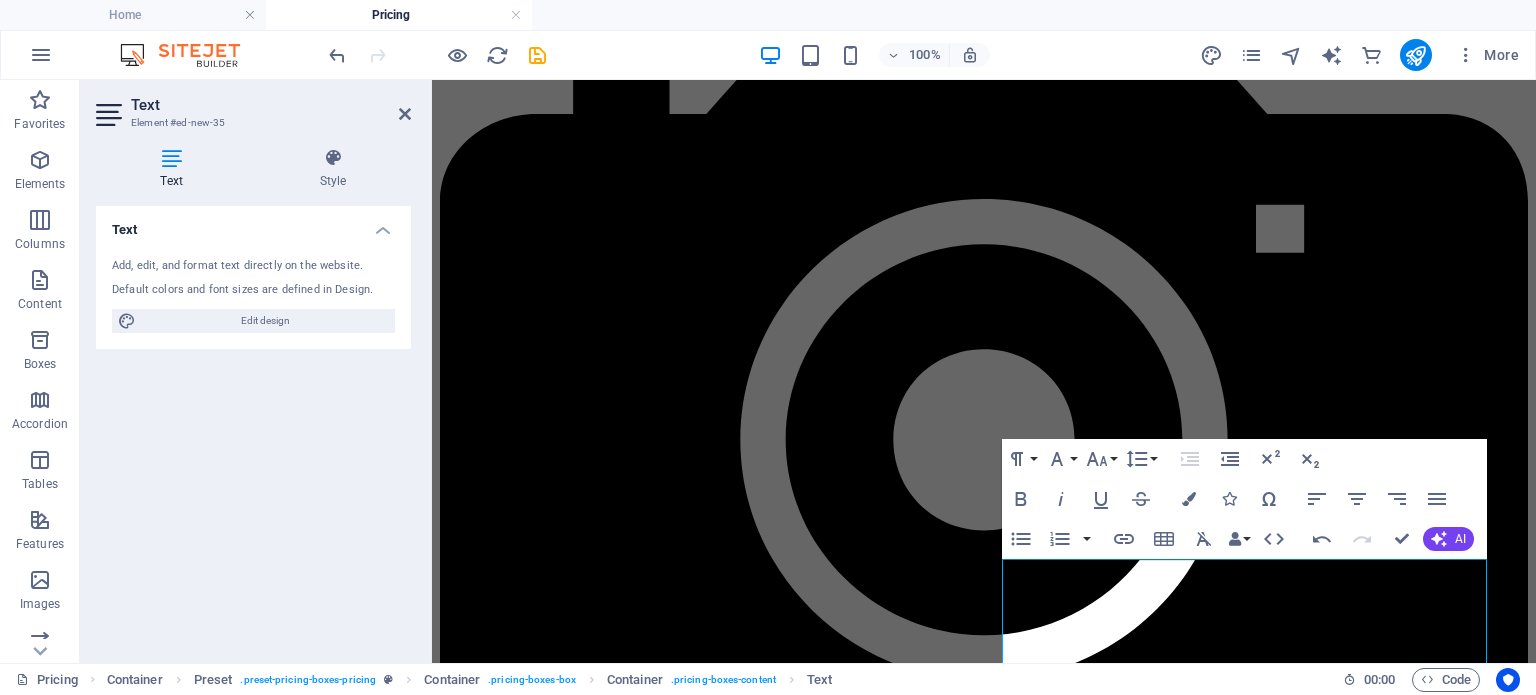 click on "Rewrite sentence" 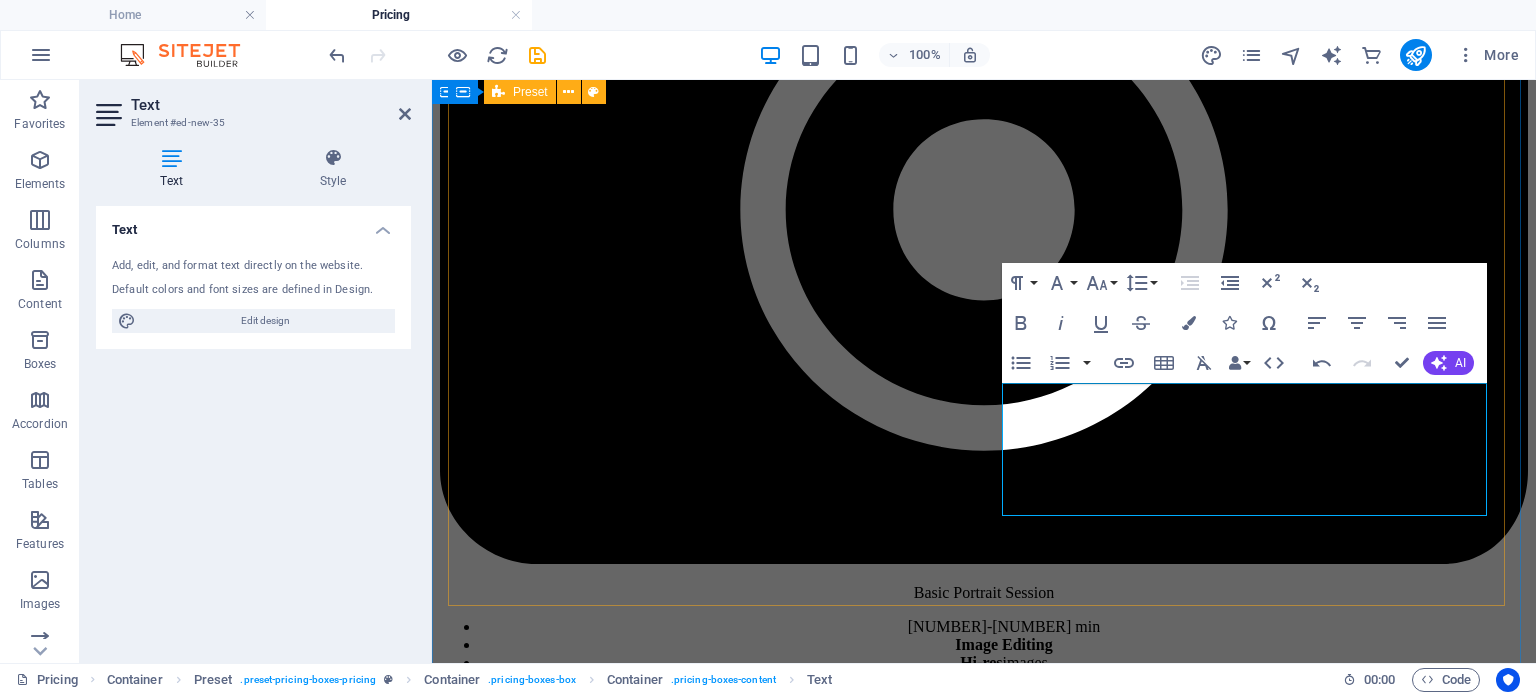 scroll, scrollTop: 1548, scrollLeft: 0, axis: vertical 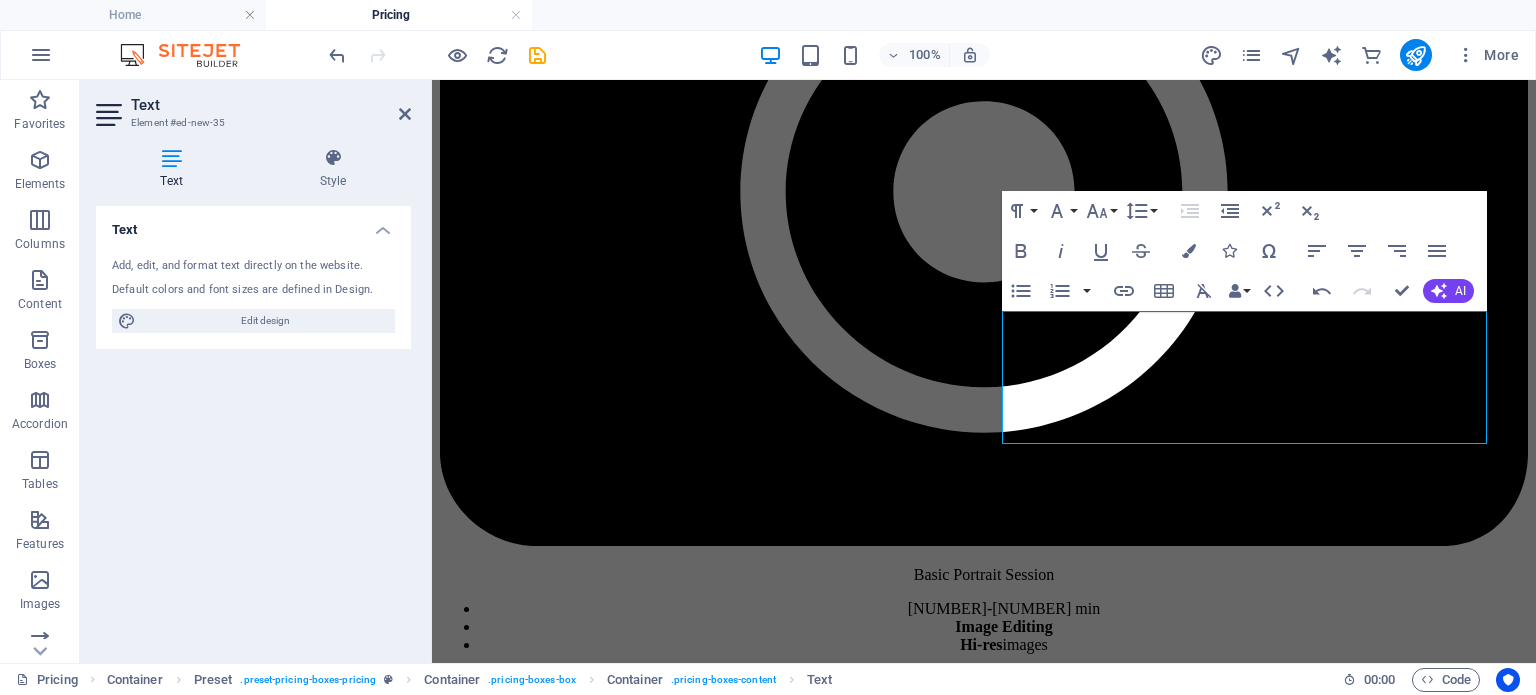 click on "Preparation" 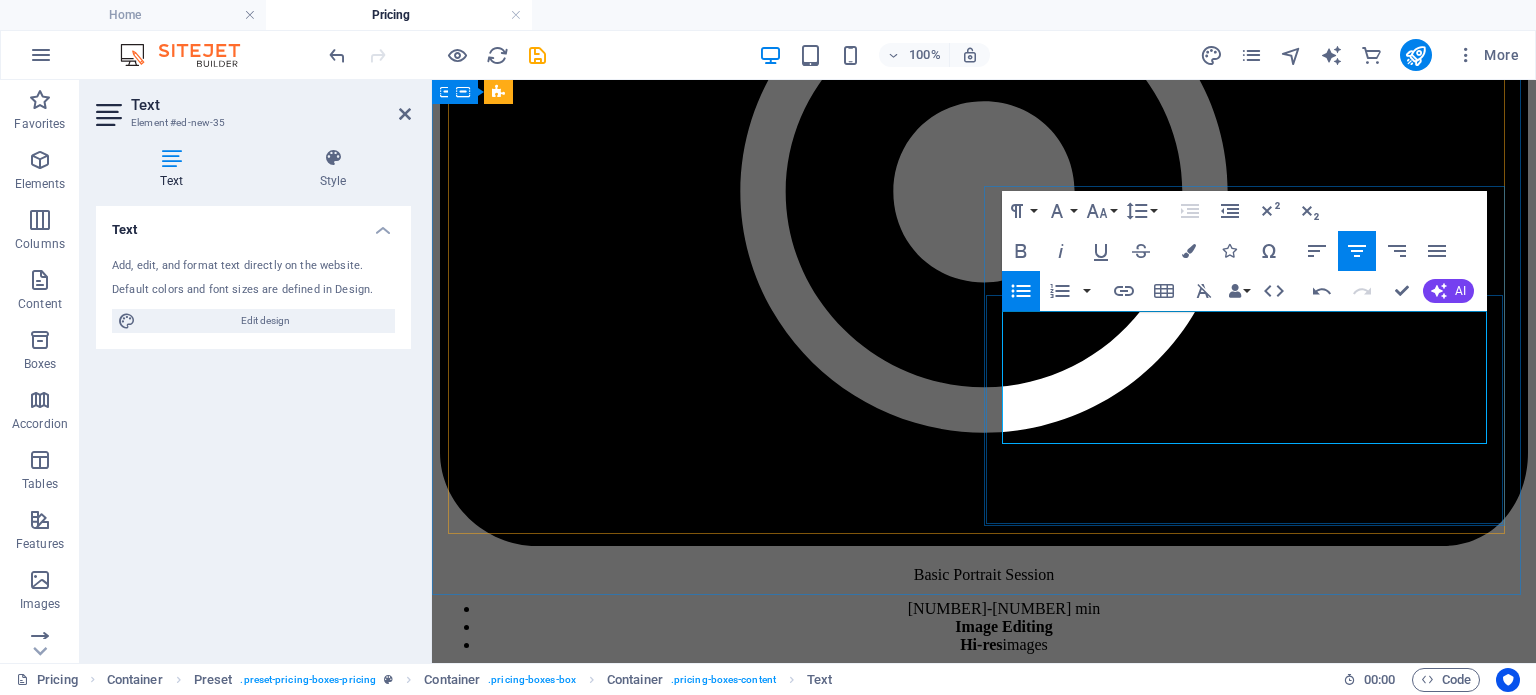 click on "Includes a picnic lunch and pro photo coaching from [PERSON]" at bounding box center (1004, 4350) 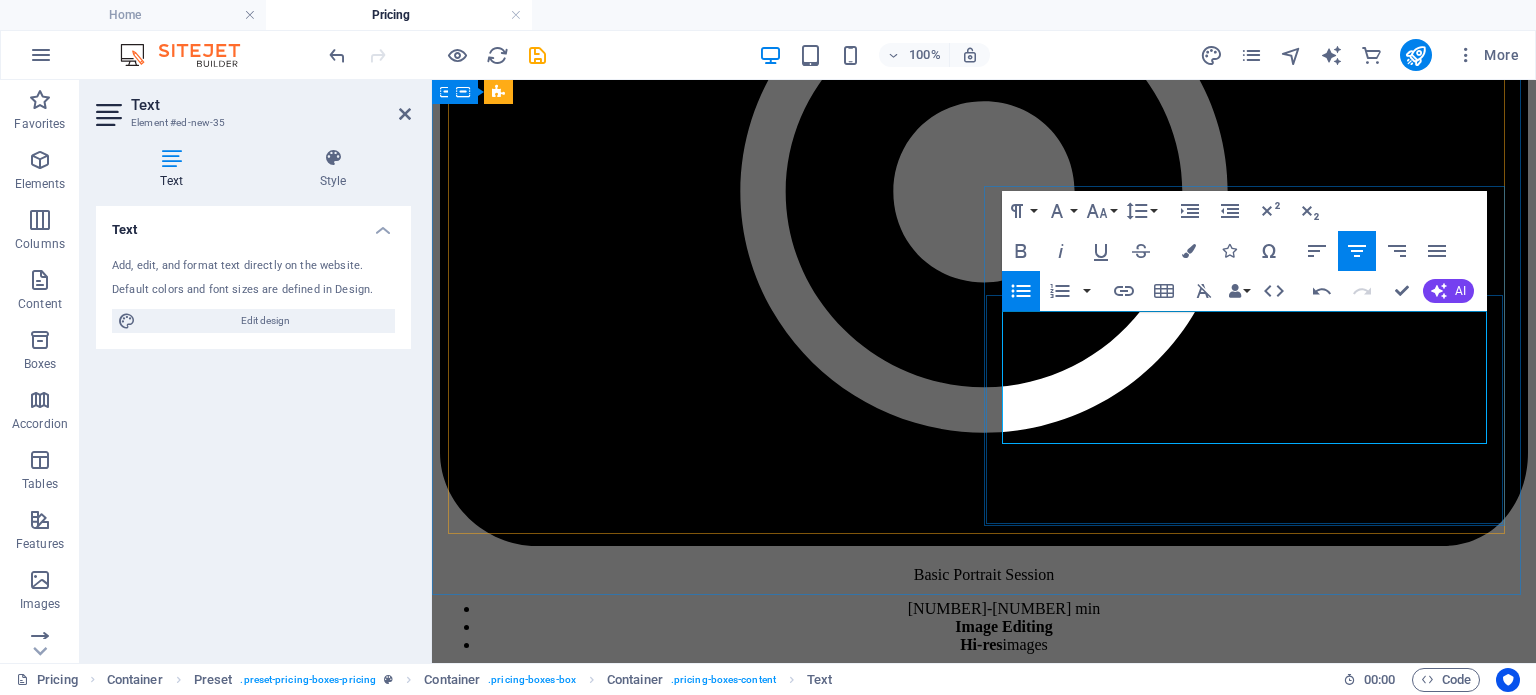 drag, startPoint x: 1068, startPoint y: 364, endPoint x: 1433, endPoint y: 364, distance: 365 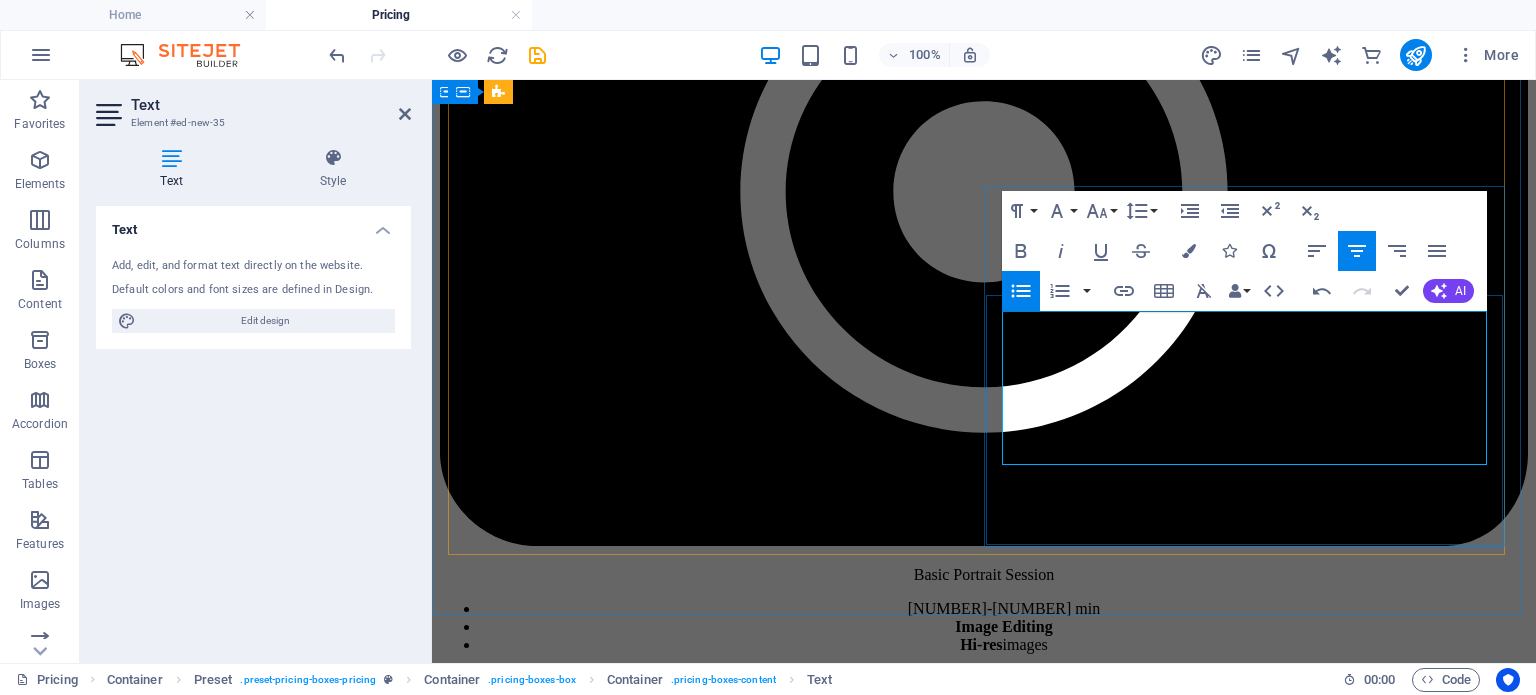 click on "for up to 2 people only (Excludes Park Entrance/Conservation Fees)" at bounding box center (1004, 4395) 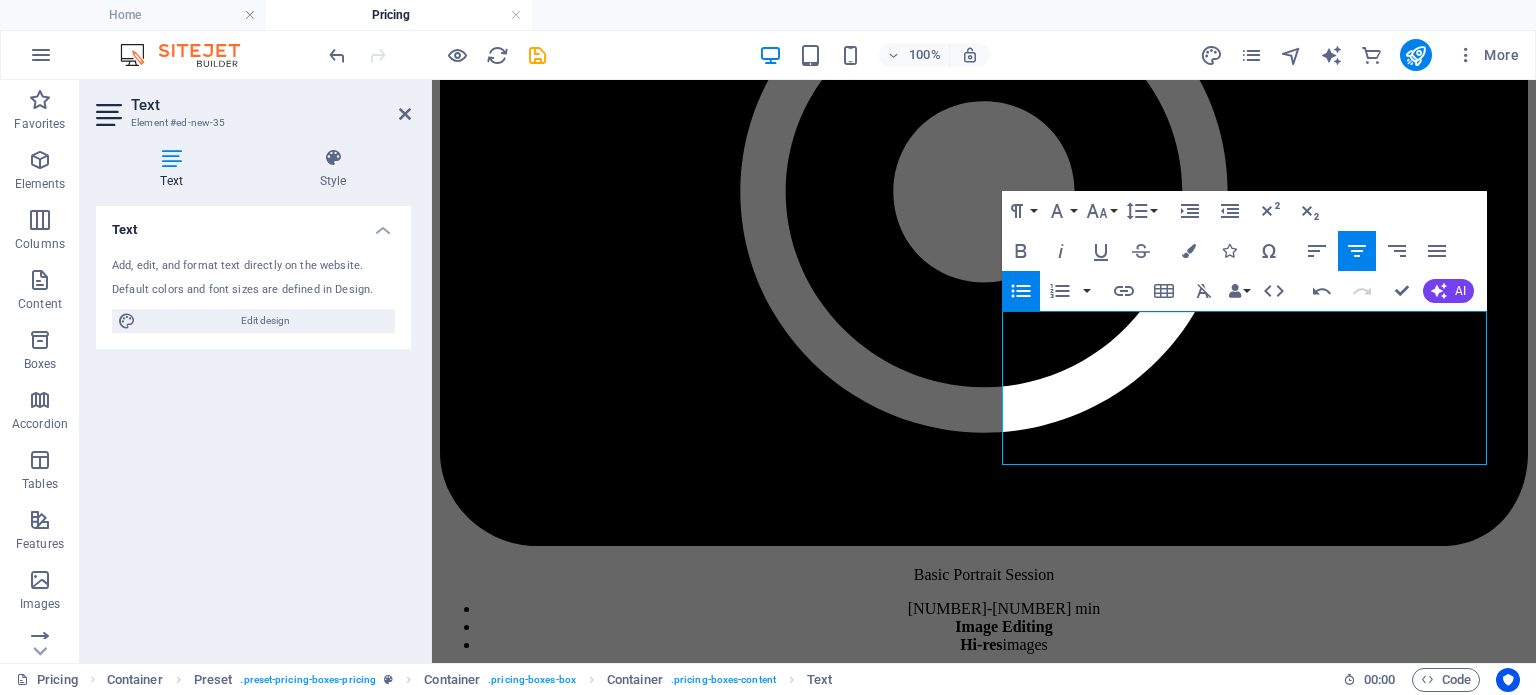 click on "accommodation" 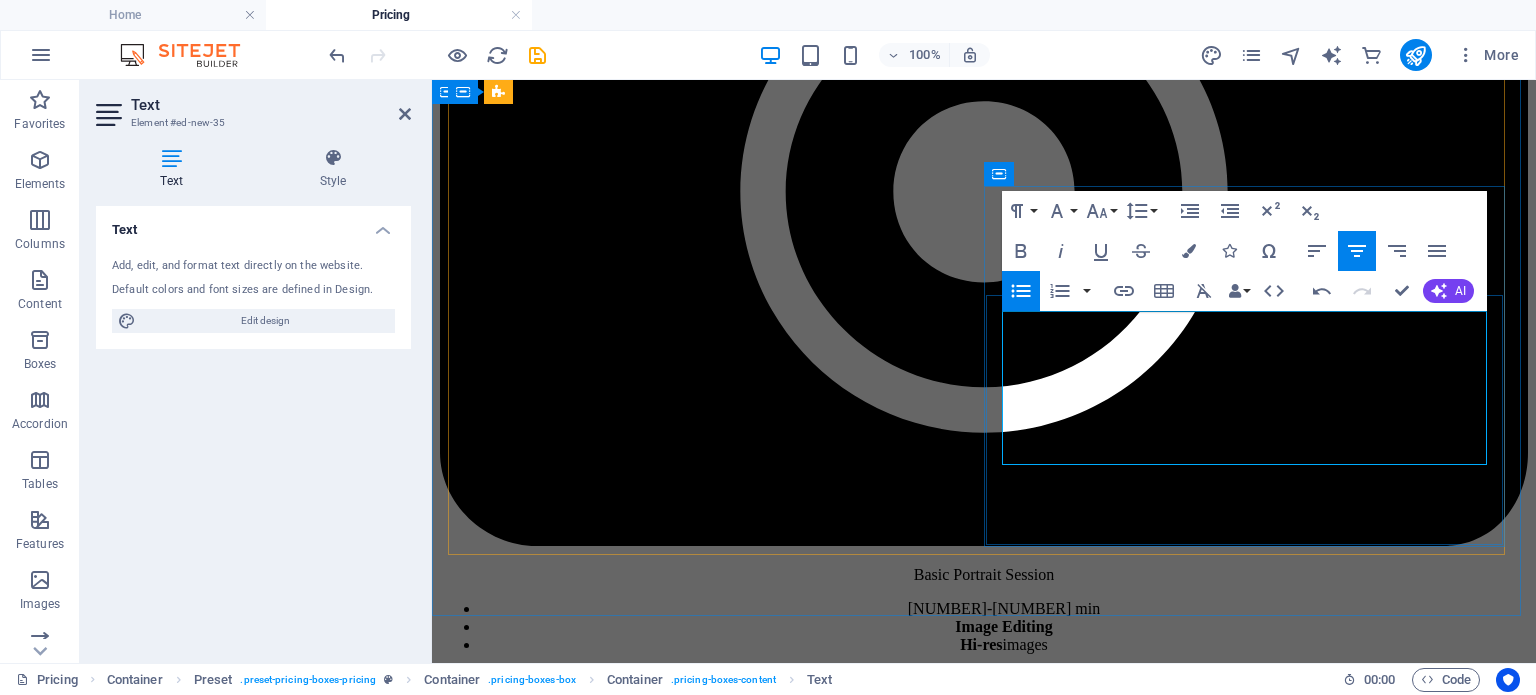 click on "Total time: Max 8 hours (Excludes venue entrance fees, travel and accommodation if needed )" at bounding box center (1004, 4395) 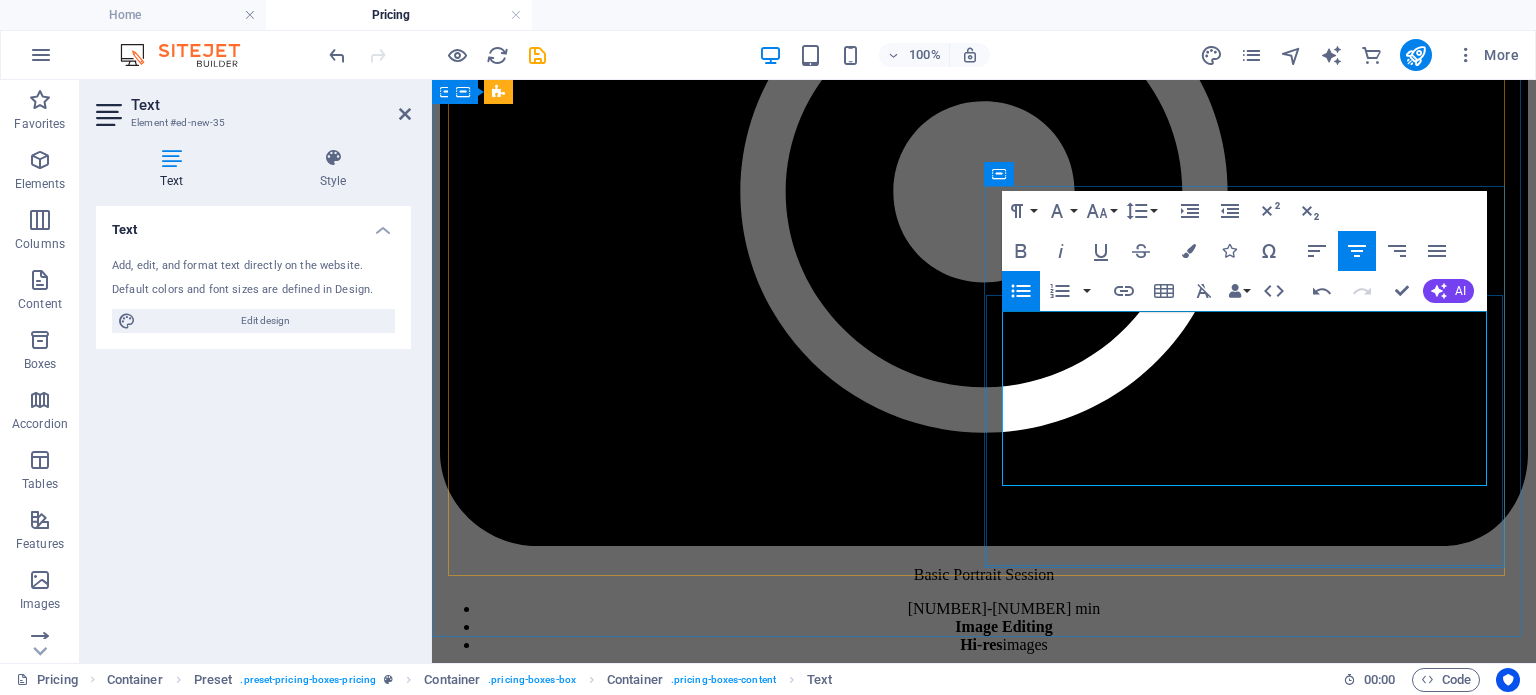drag, startPoint x: 1391, startPoint y: 447, endPoint x: 1384, endPoint y: 512, distance: 65.37584 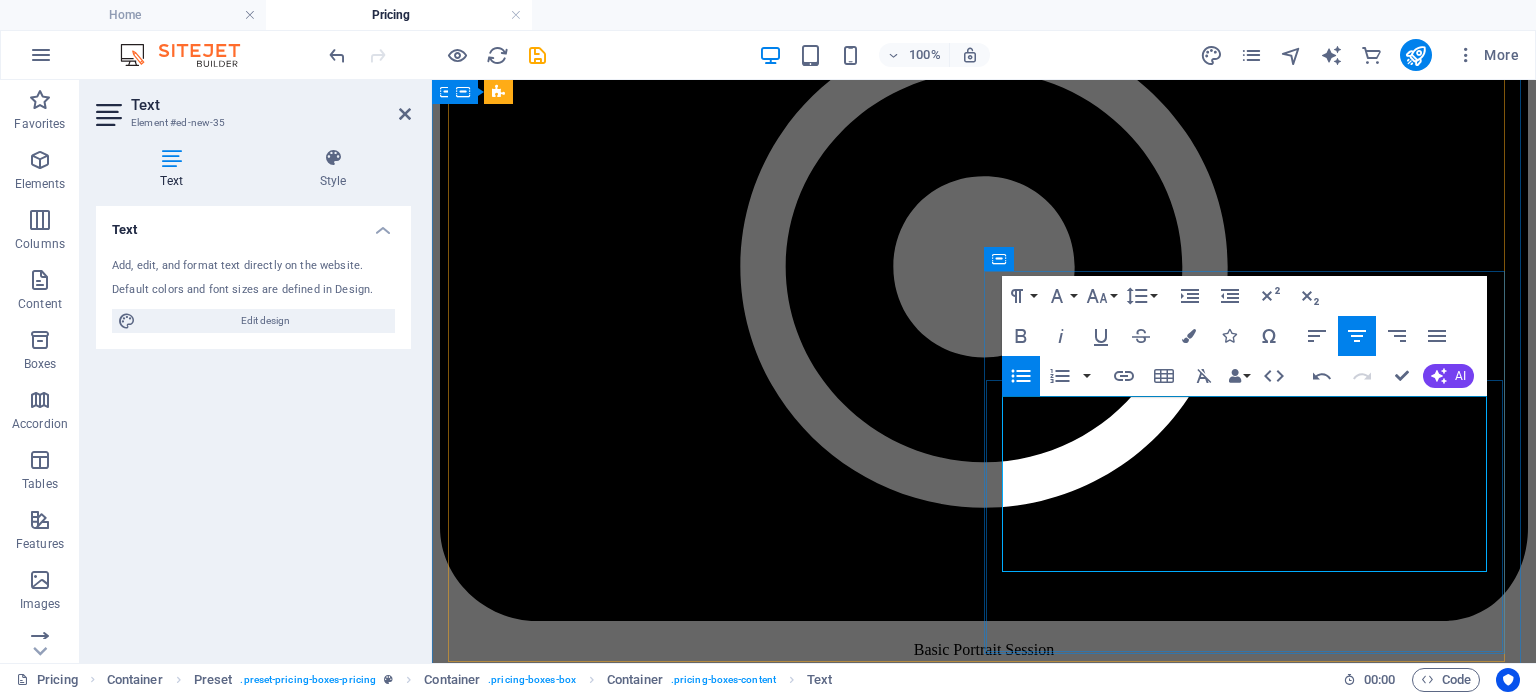 scroll, scrollTop: 1448, scrollLeft: 0, axis: vertical 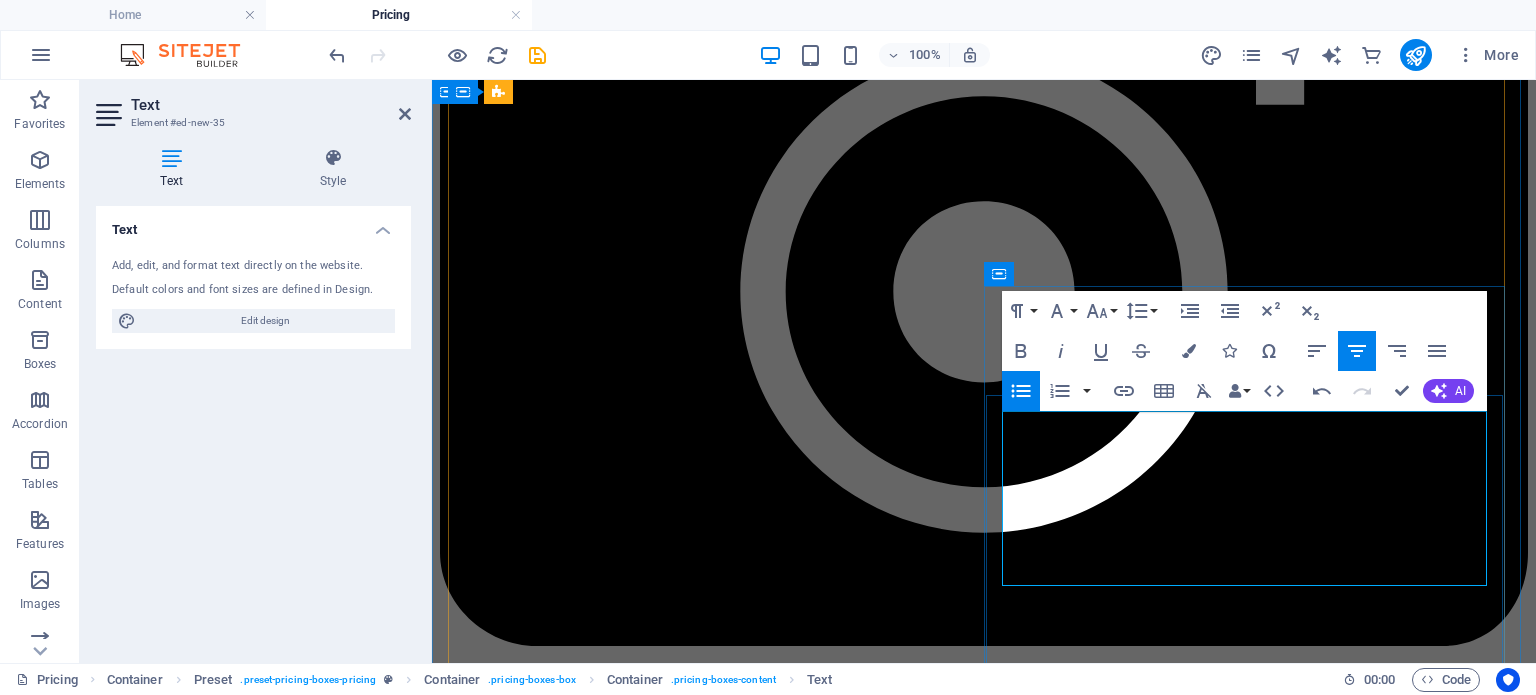 click on "Total time: Max 8 hours (Excludes venue entrance fees, travel and accommodation,  as well as dailies)" at bounding box center [1004, 4495] 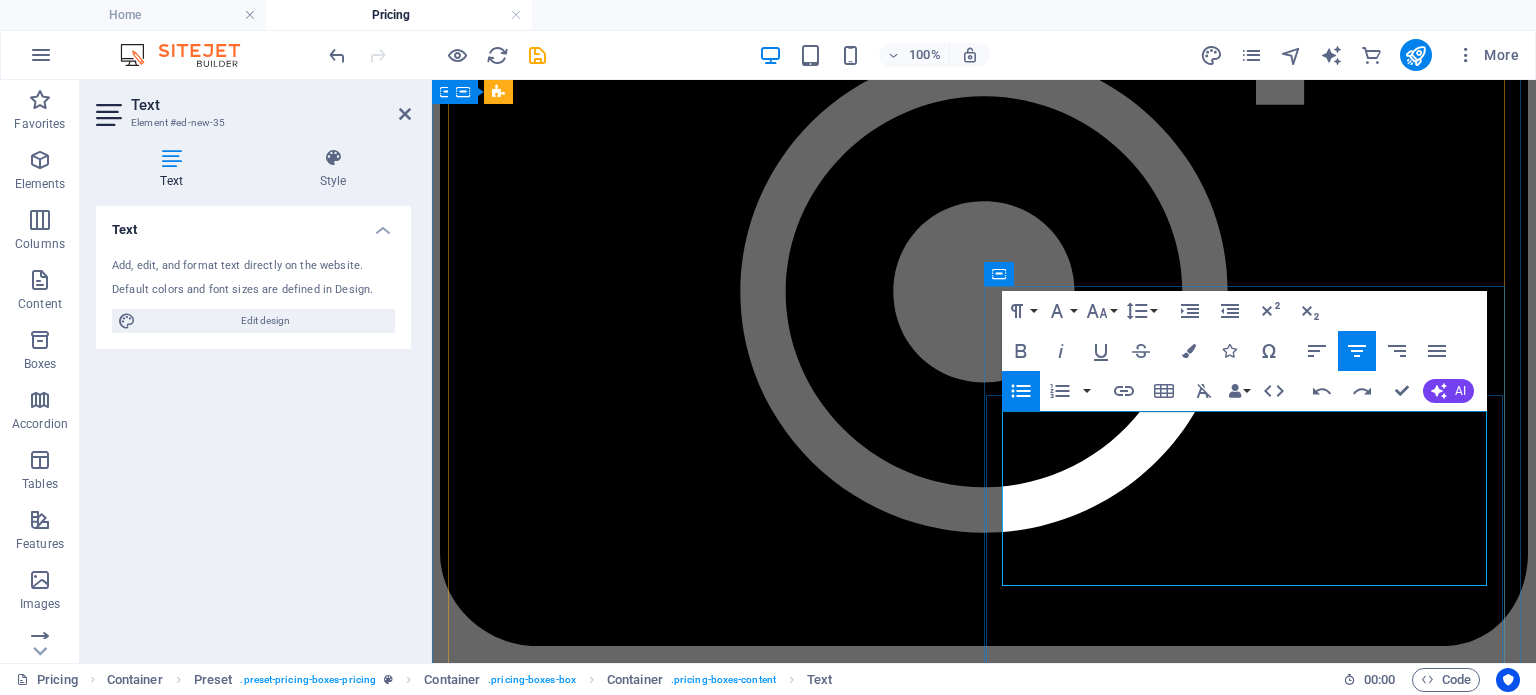 click on "Total time: Max 8 hours (Excludes venue entrance fees, travel and accommodation, as well as dailies)" at bounding box center (1004, 4495) 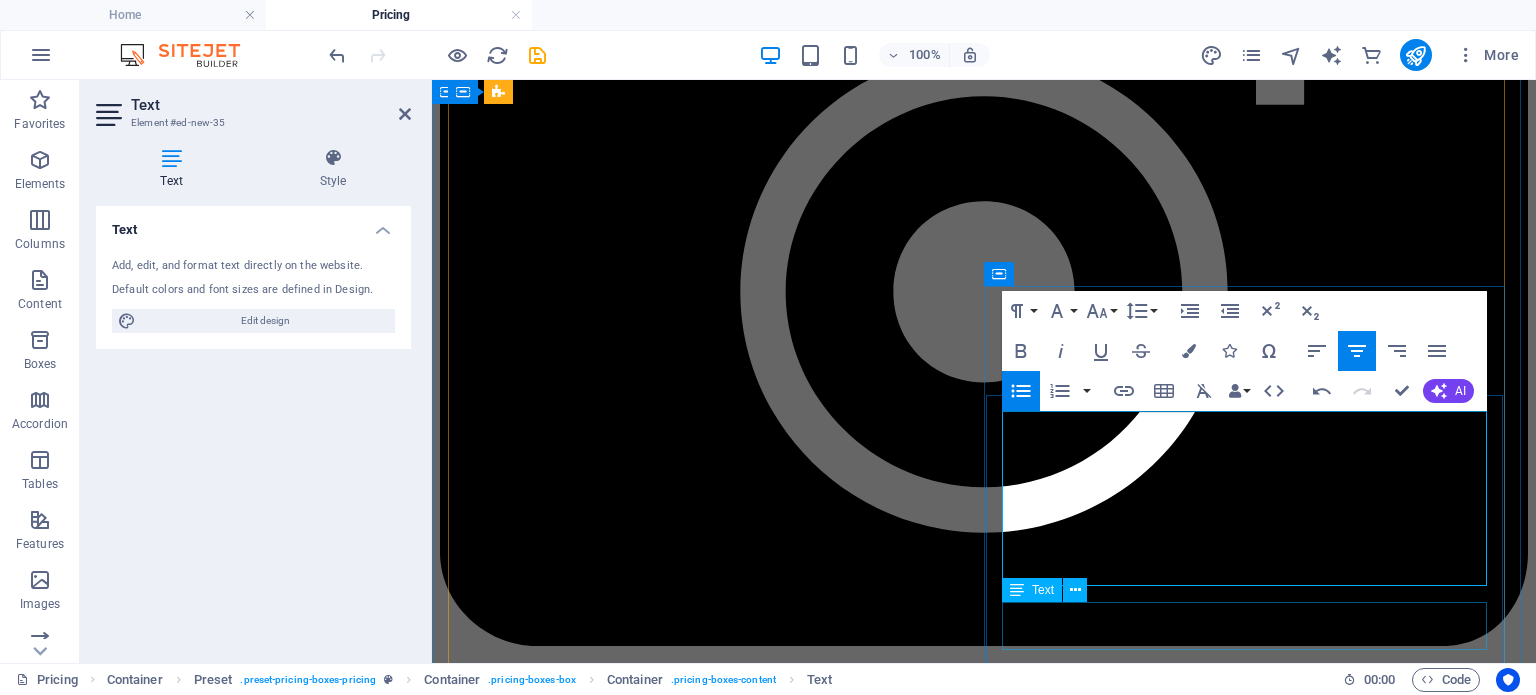 click on "[CURRENCY][NUMBER]" at bounding box center [984, 4570] 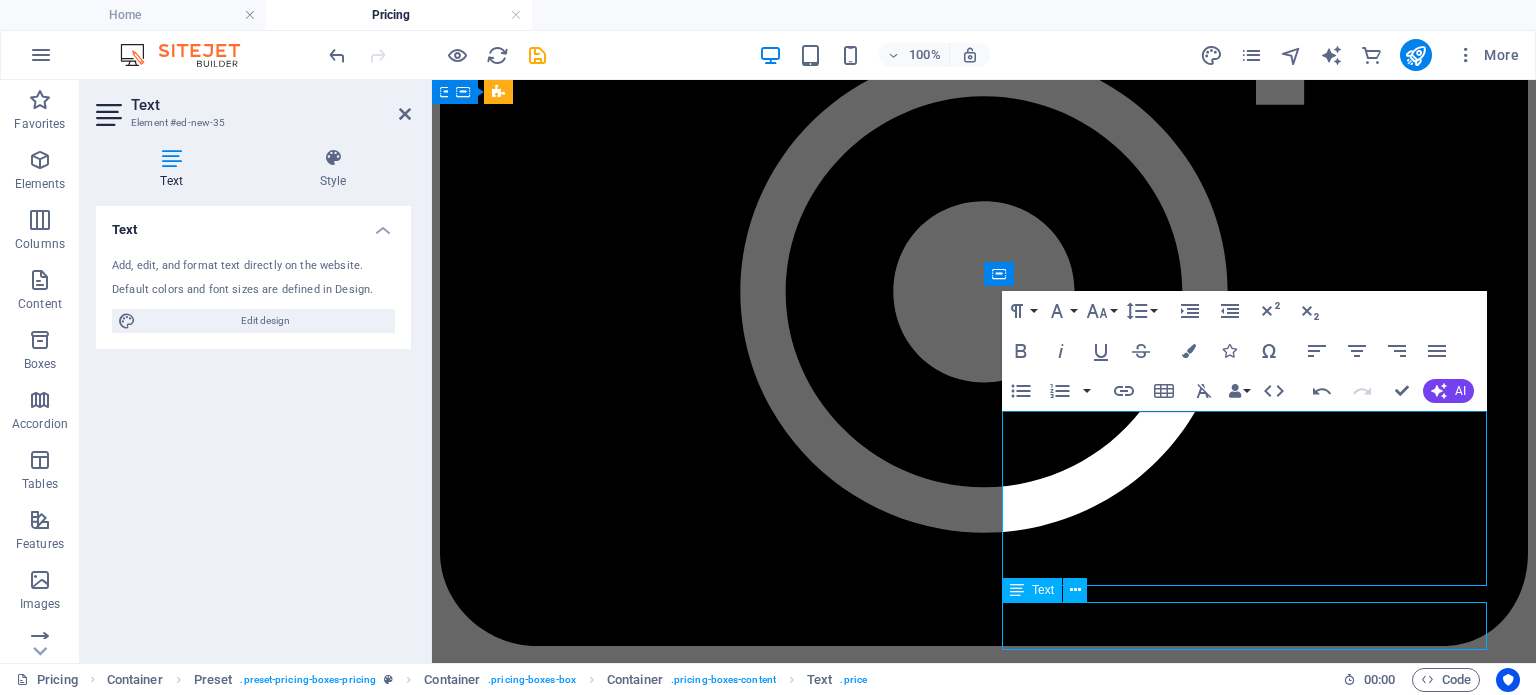 scroll, scrollTop: 1428, scrollLeft: 0, axis: vertical 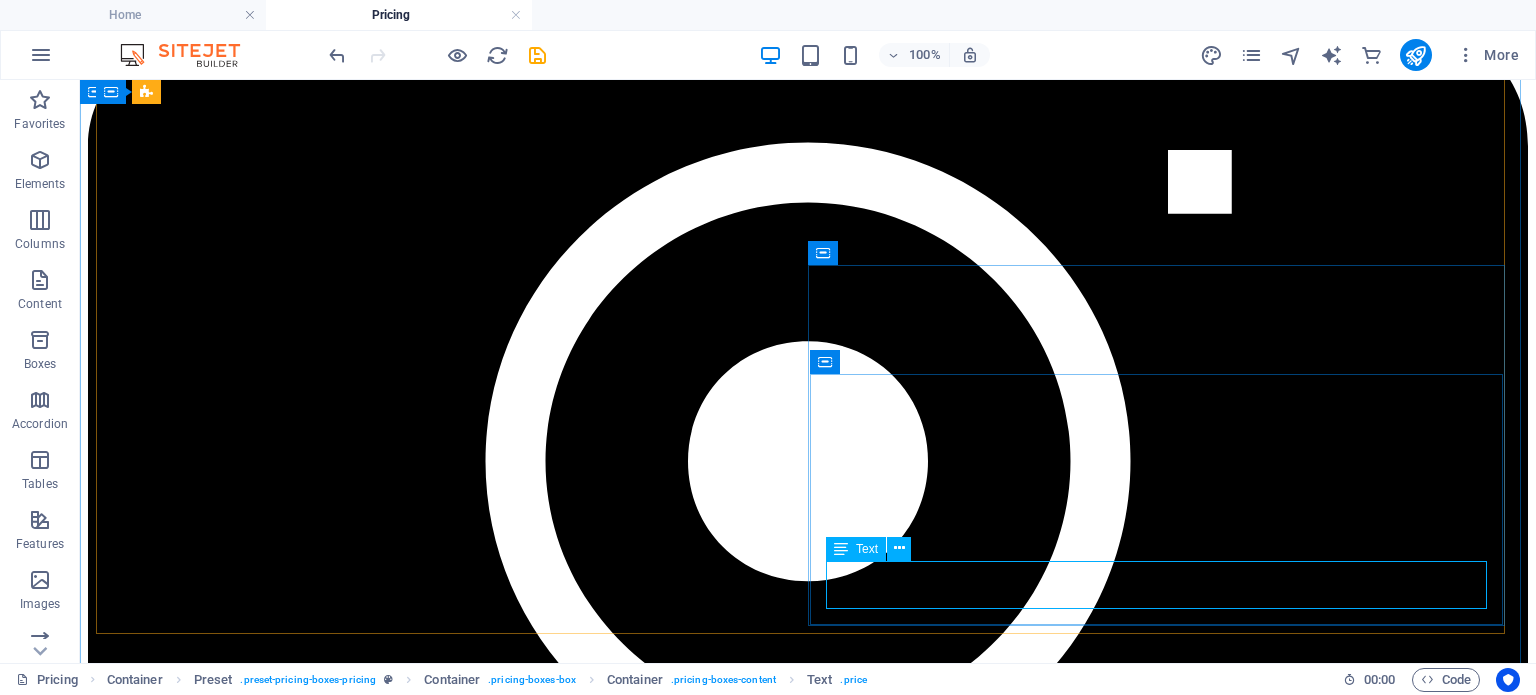 click on "[CURRENCY][NUMBER]" at bounding box center [808, 5812] 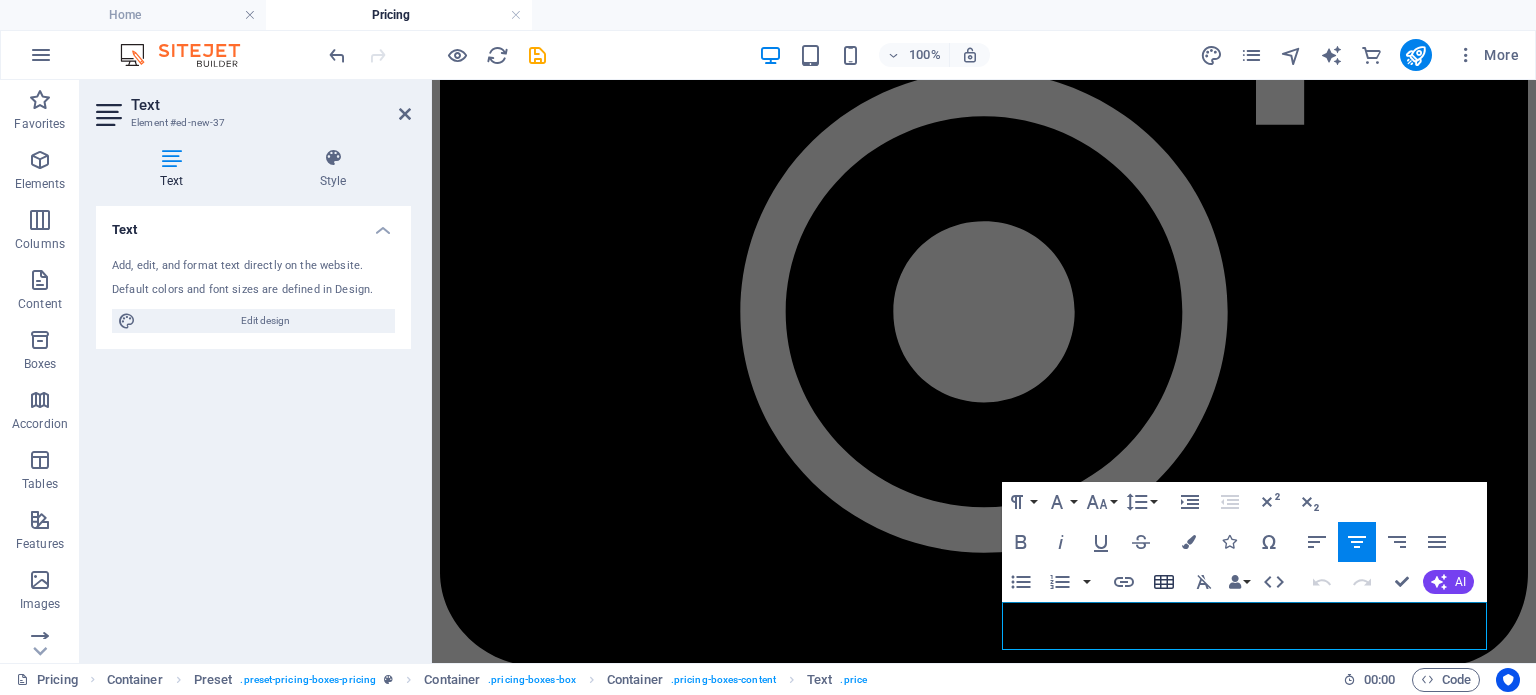 scroll, scrollTop: 1448, scrollLeft: 0, axis: vertical 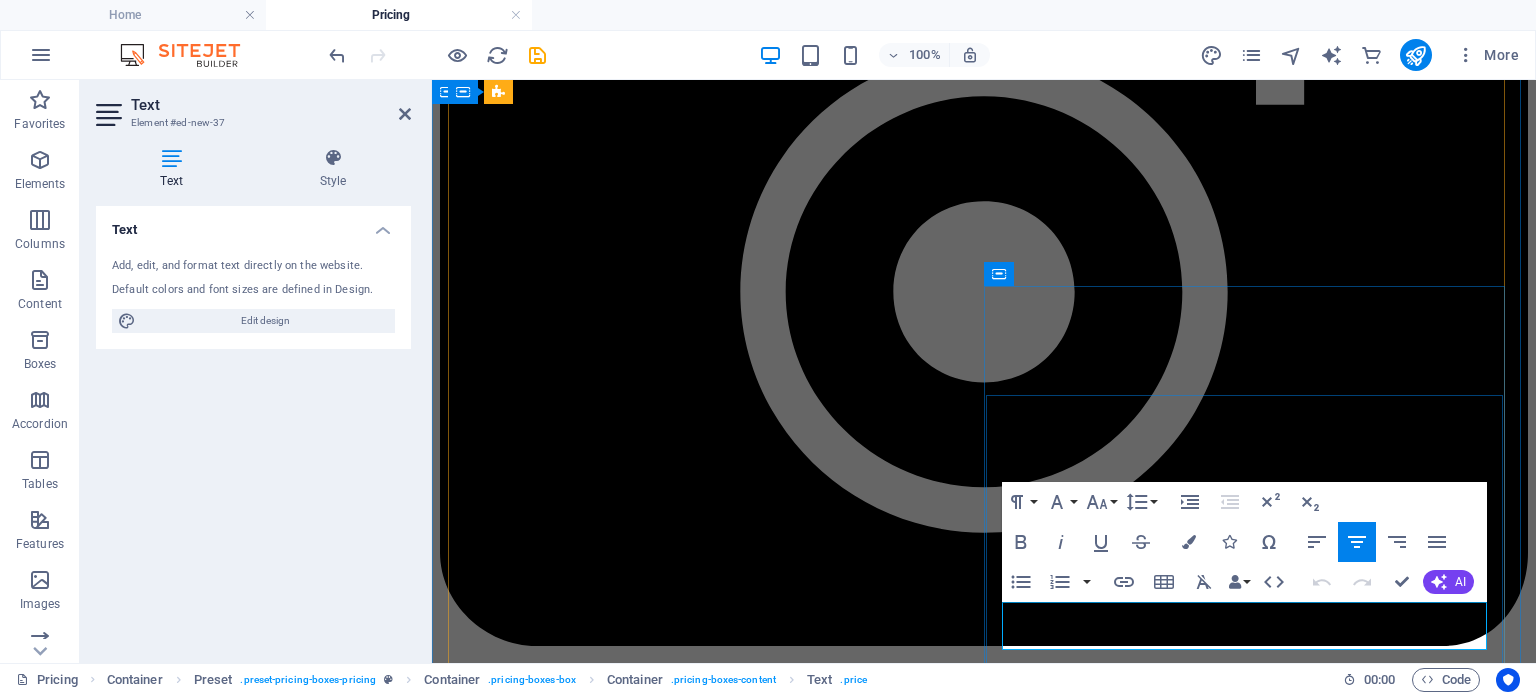click on "[CURRENCY][NUMBER]" at bounding box center [984, 4570] 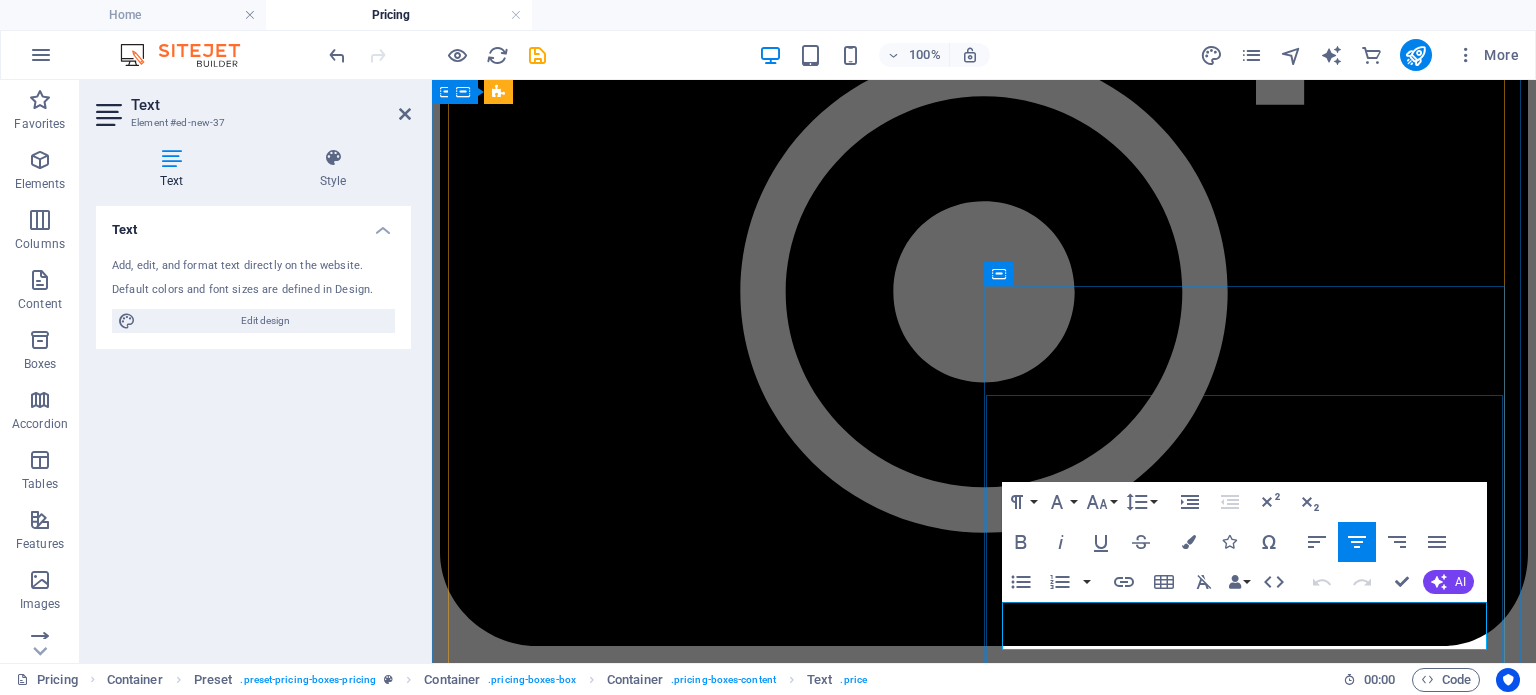 drag, startPoint x: 1232, startPoint y: 631, endPoint x: 1242, endPoint y: 637, distance: 11.661903 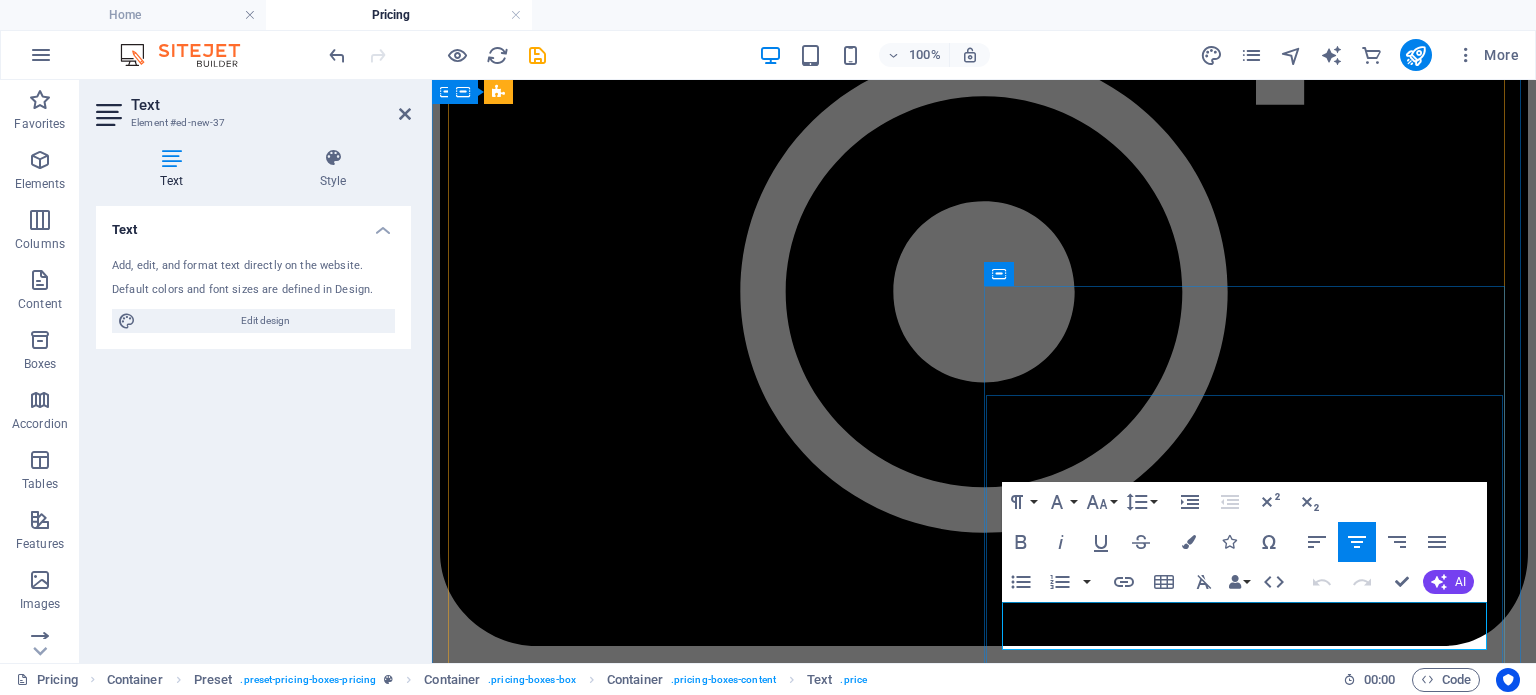 type 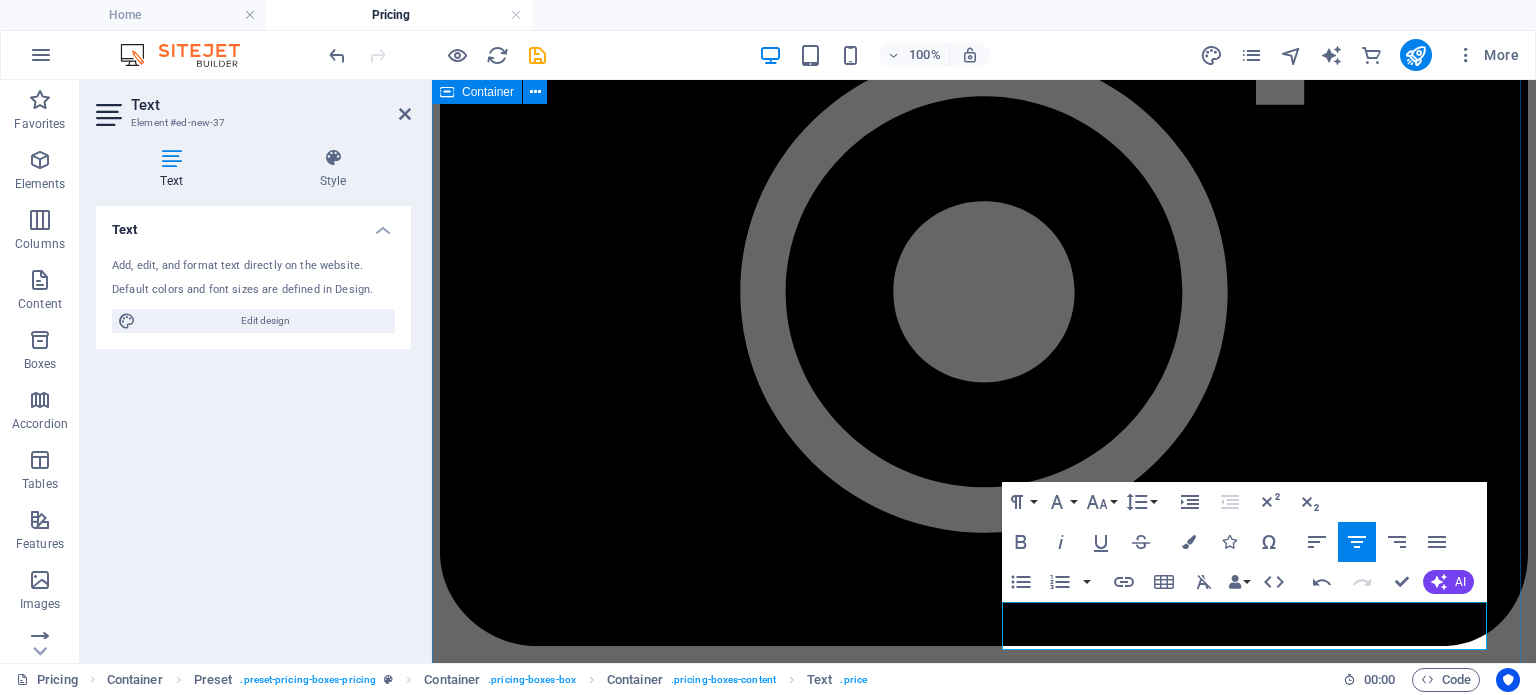 click on "My pricing packages Basic Portrait Session 45-60 min Image Editing Hi-res  images R1500 Matric/ Prom dance sessions Up to  1  hours Pro  Image Editing R 2500 corporate/product/promotional photography per project We cover everything from corporate portraits to functions and events. Talk to me, and let's create images that wow your clients. S.Q. city slickers photographic safaris 6  hours Includes a picnic lunch and pro photo coaching from Leon for up to 2 people only (Excludes Park Entrance/Conservation Fees) R1400 Wedding photography Preparation, Ceremony and Reception Includes two photographers  (one covering the bride and the other the groom) Total time: Max 8 hours (Excludes venue entrance fees, travel and accommodation, as well as dailies if needed) R9500 Get in touch" at bounding box center (984, 2190) 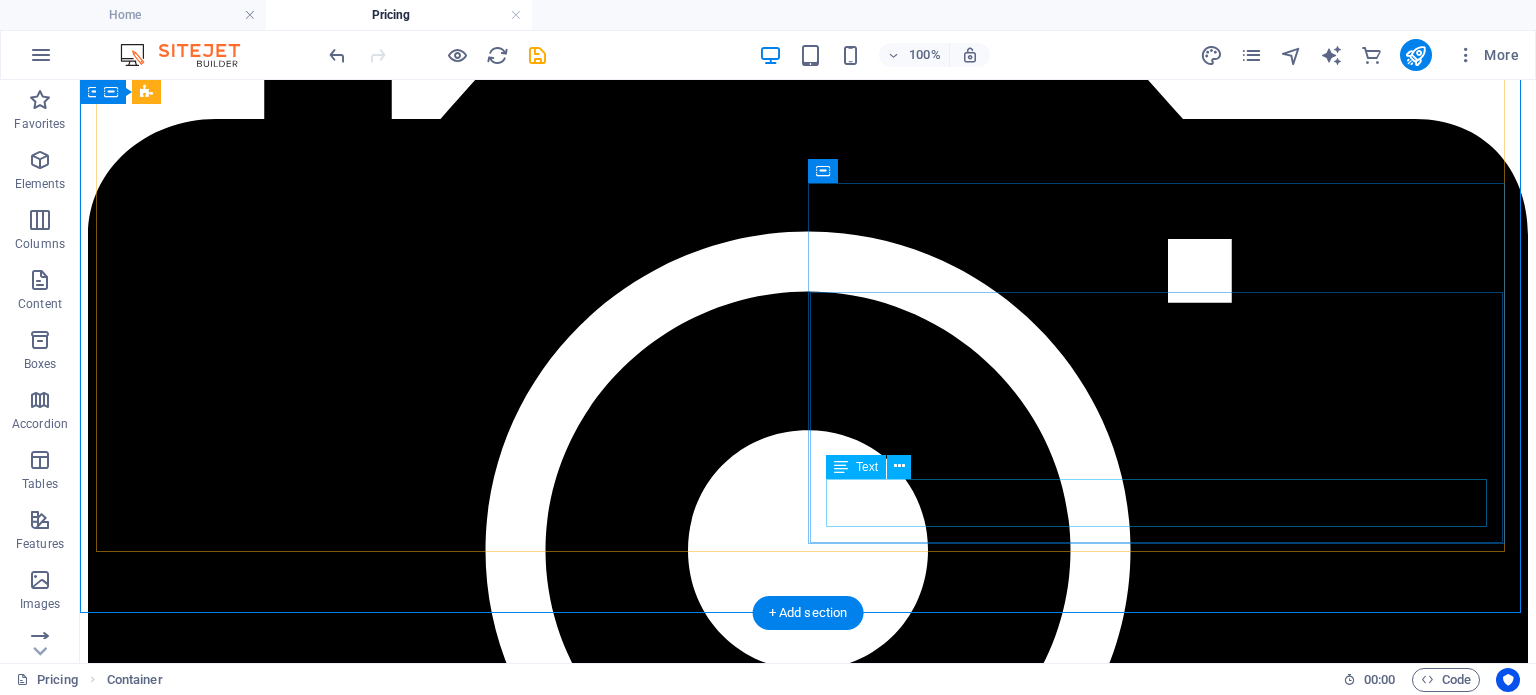 scroll, scrollTop: 1228, scrollLeft: 0, axis: vertical 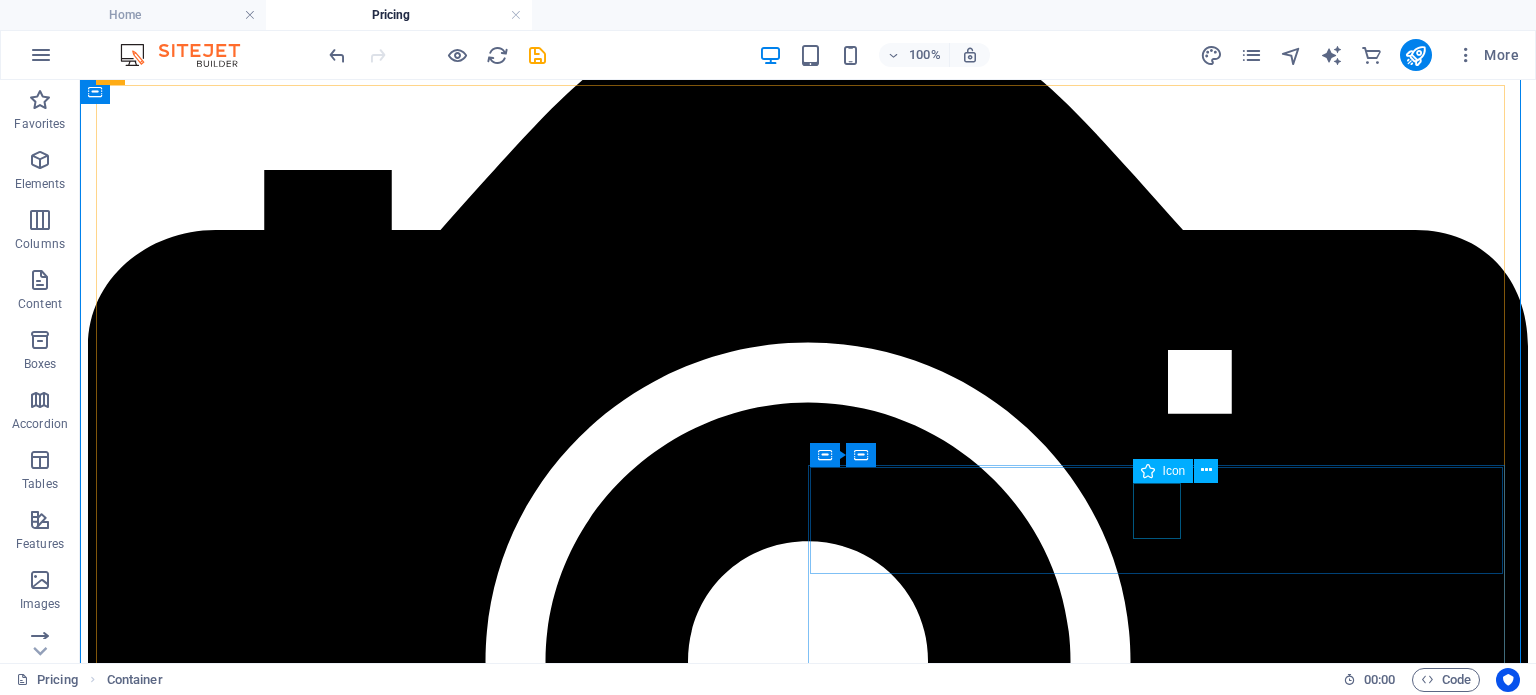 click at bounding box center [808, 5423] 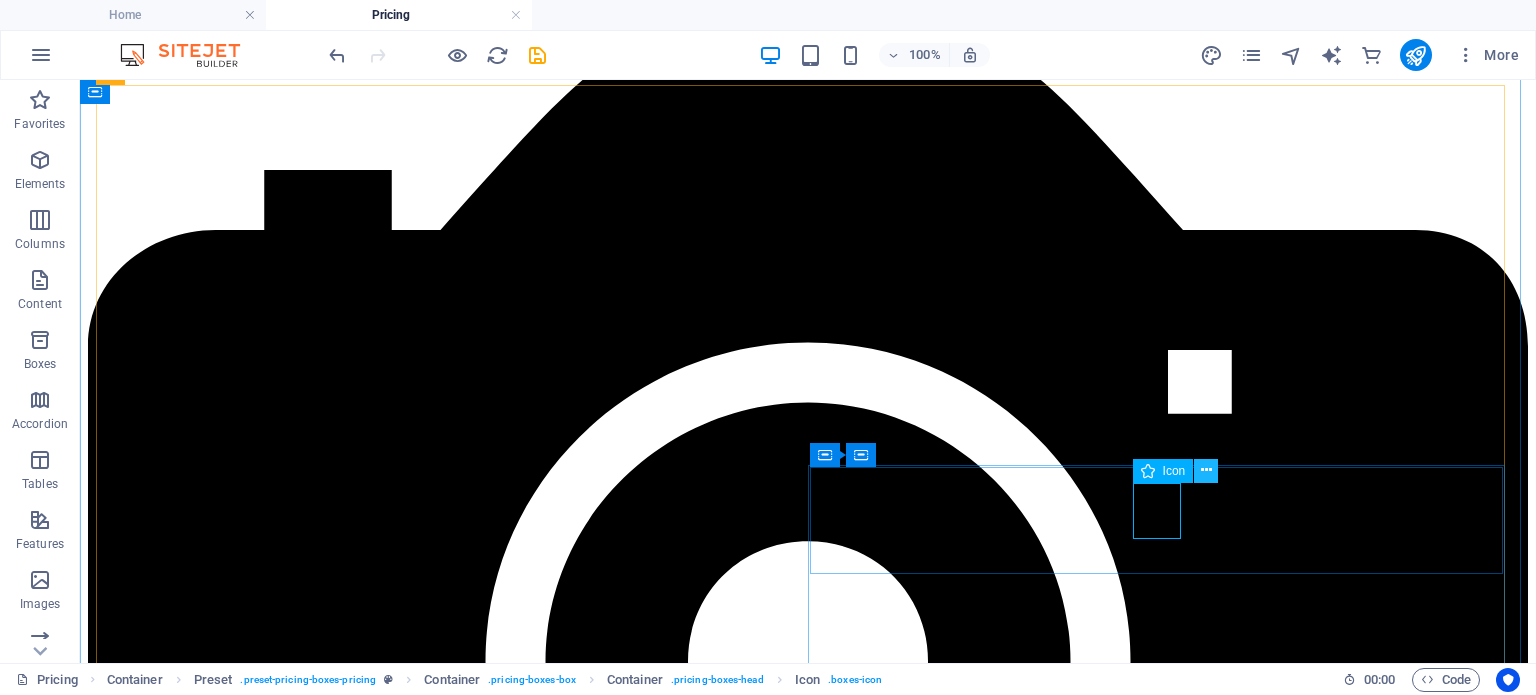 click at bounding box center [1206, 470] 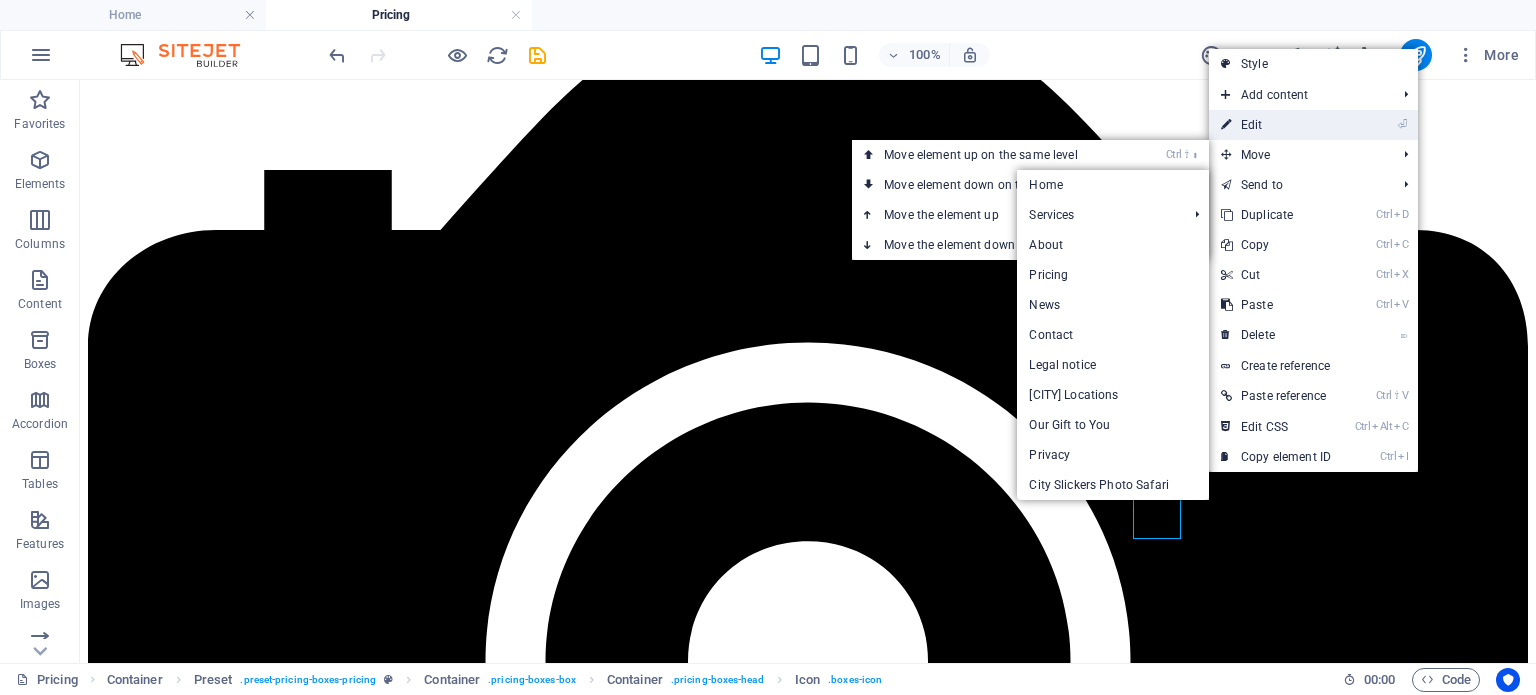 click on "⏎  Edit" at bounding box center [1276, 125] 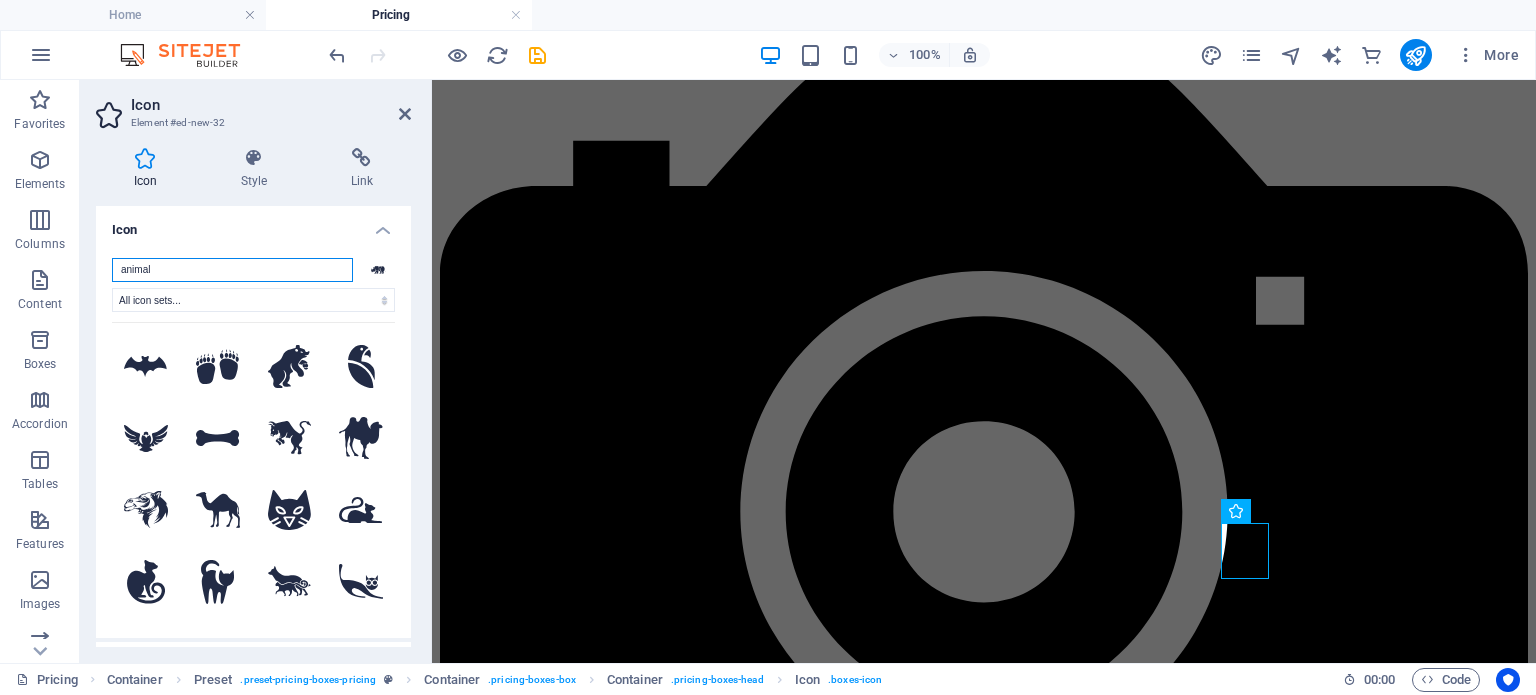 drag, startPoint x: 165, startPoint y: 268, endPoint x: 104, endPoint y: 270, distance: 61.03278 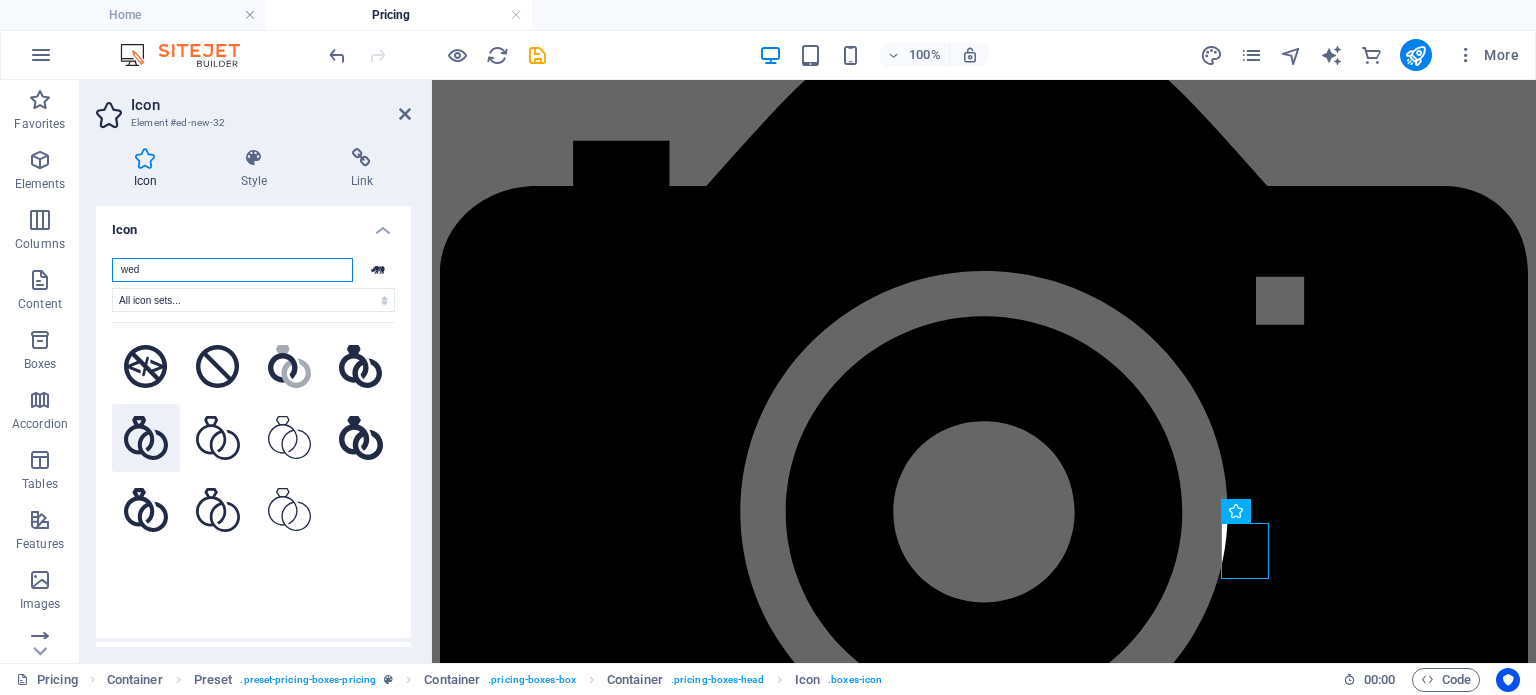 type on "wed" 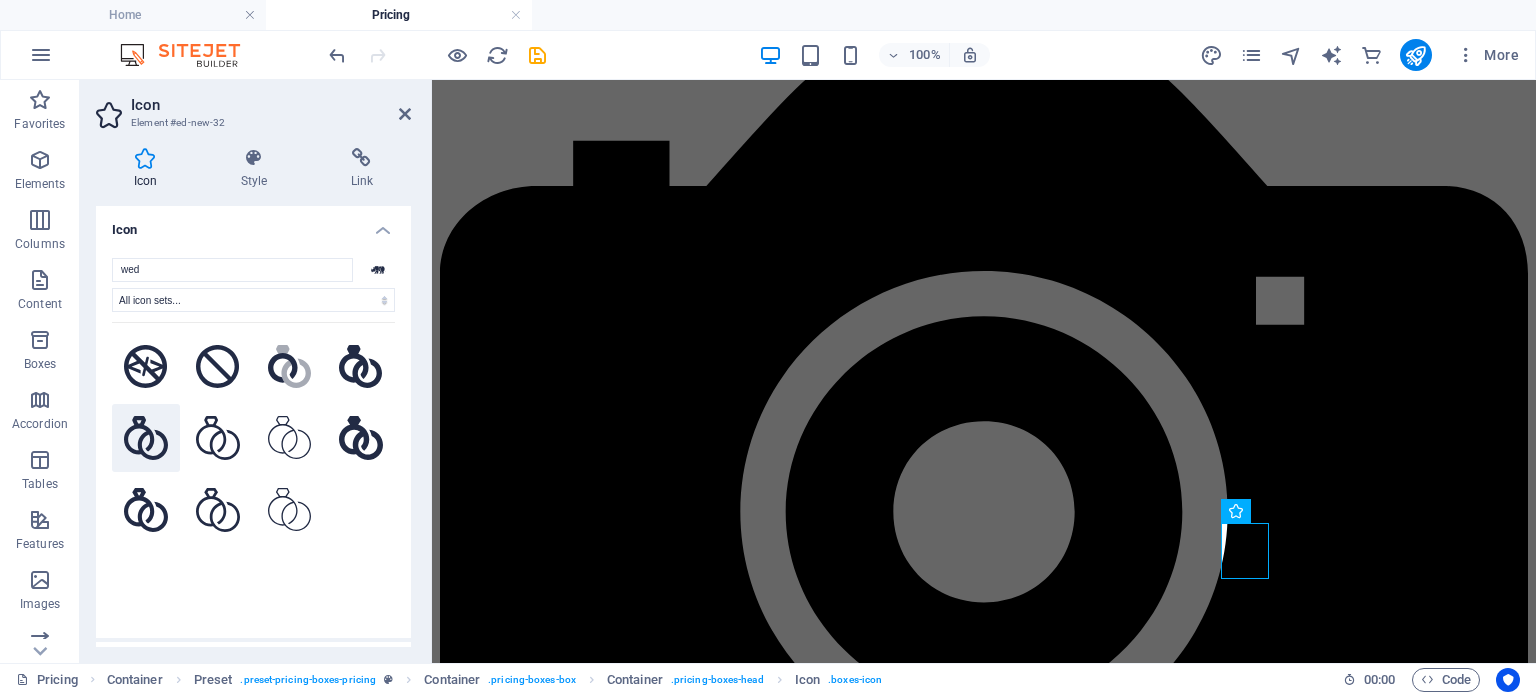 click 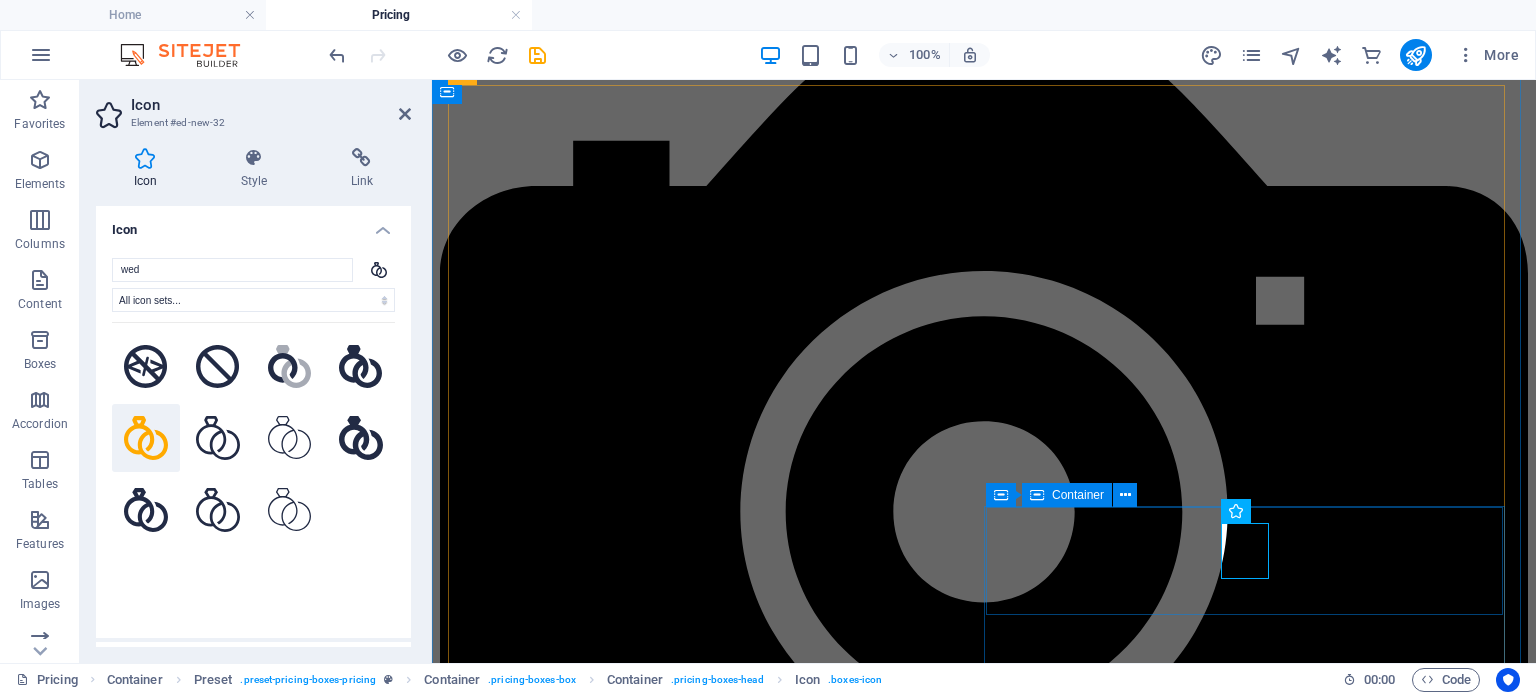 click on "Wedding photography" at bounding box center (984, 4563) 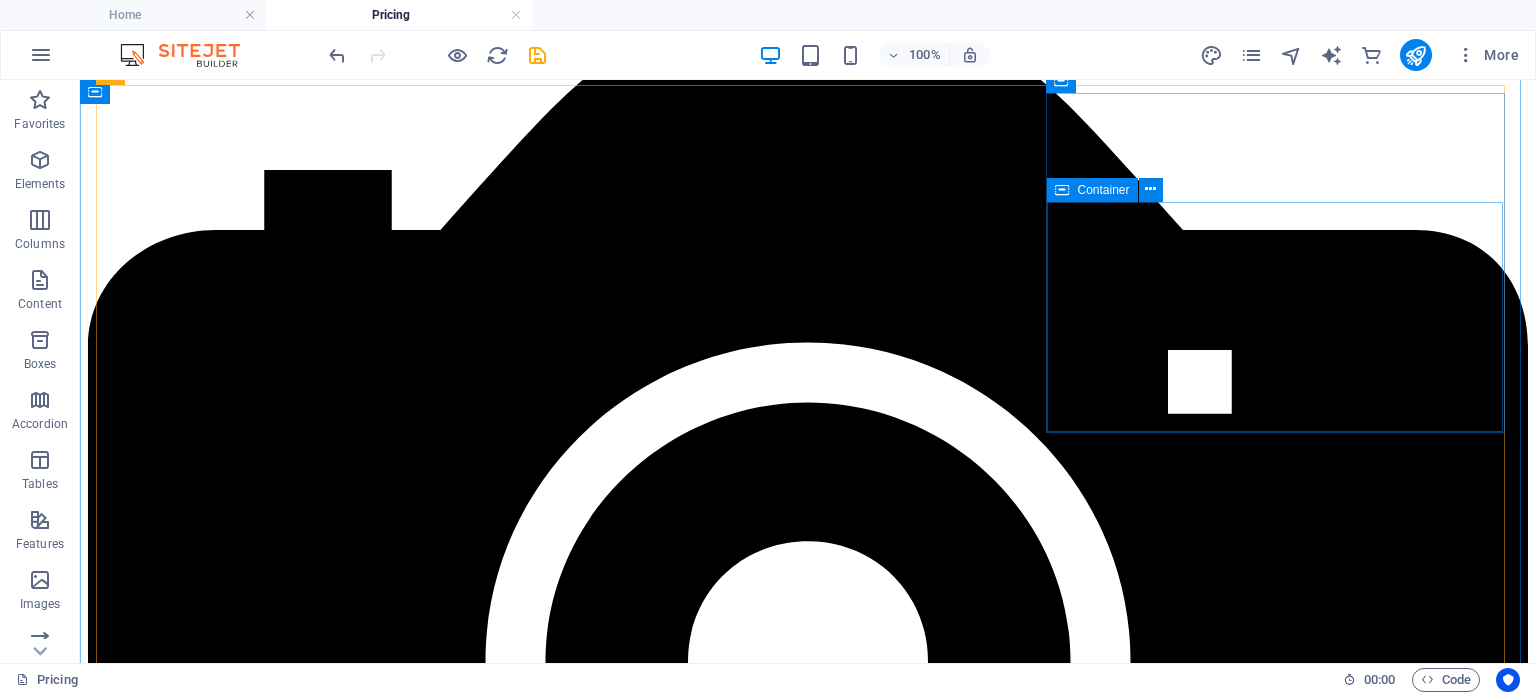 scroll, scrollTop: 1528, scrollLeft: 0, axis: vertical 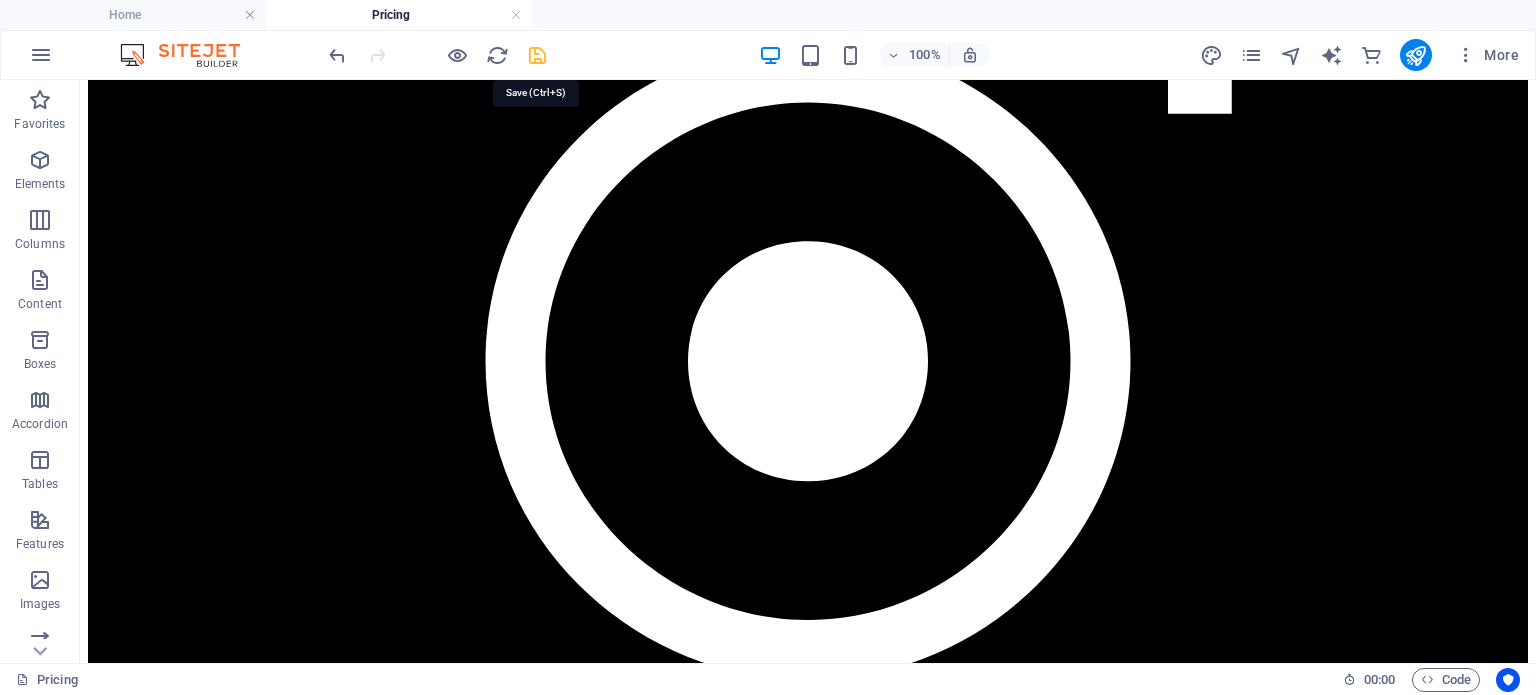 click at bounding box center (537, 55) 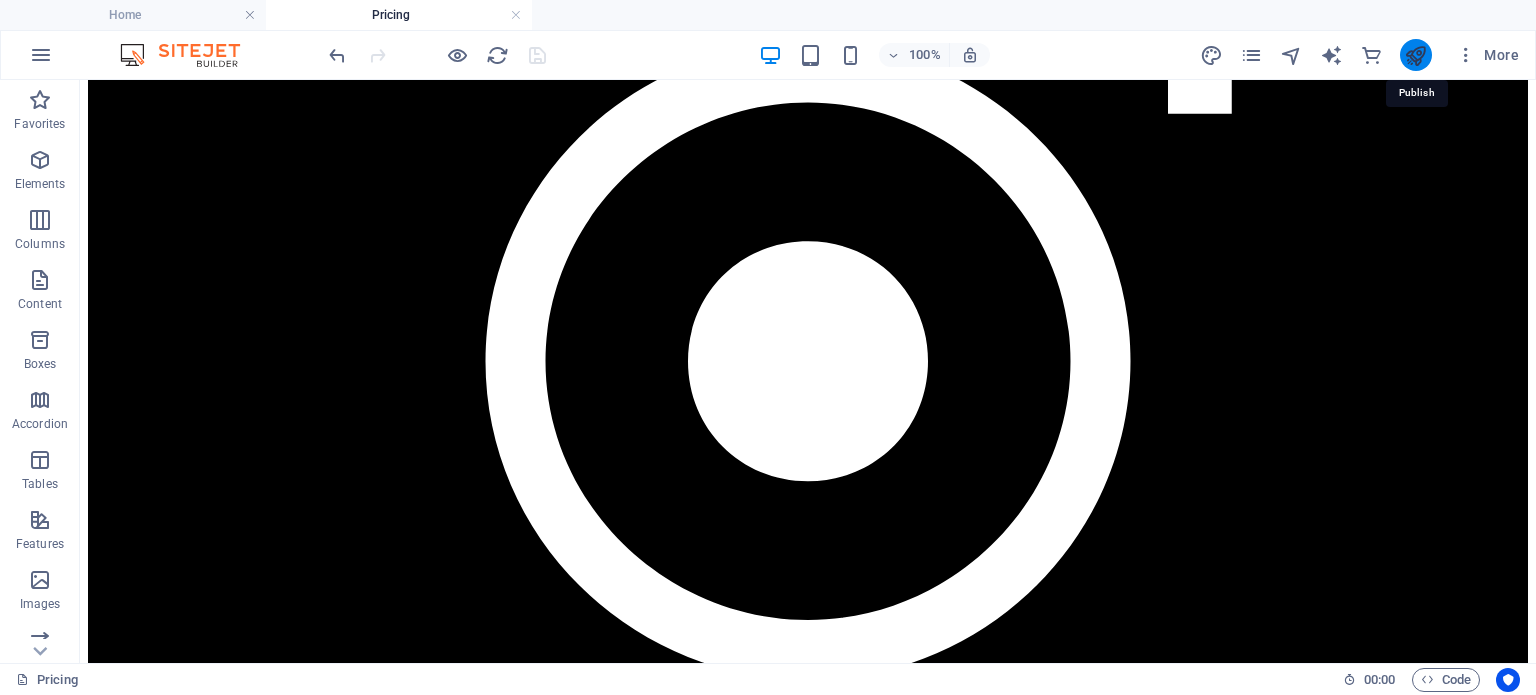 click at bounding box center (1415, 55) 